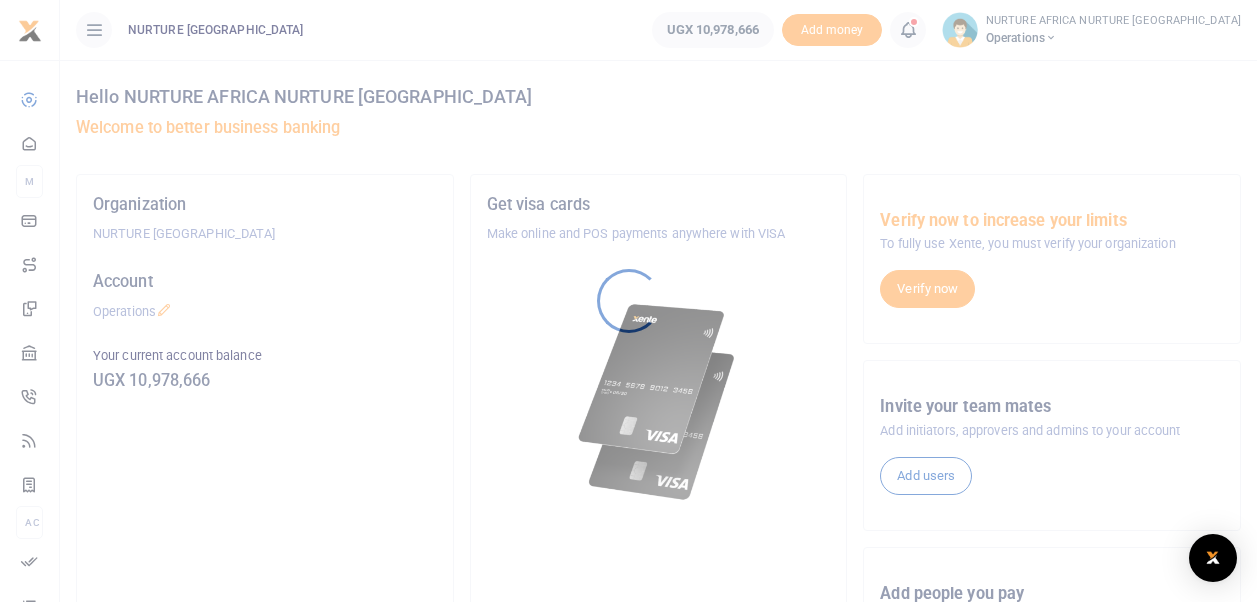 scroll, scrollTop: 0, scrollLeft: 0, axis: both 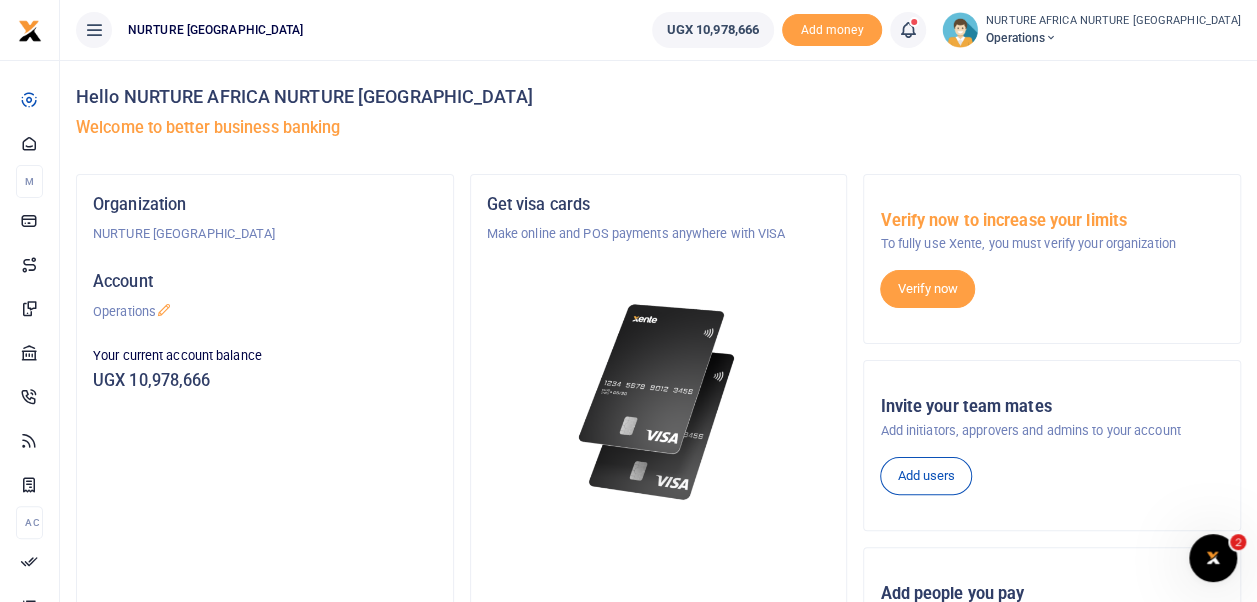 click at bounding box center [908, 30] 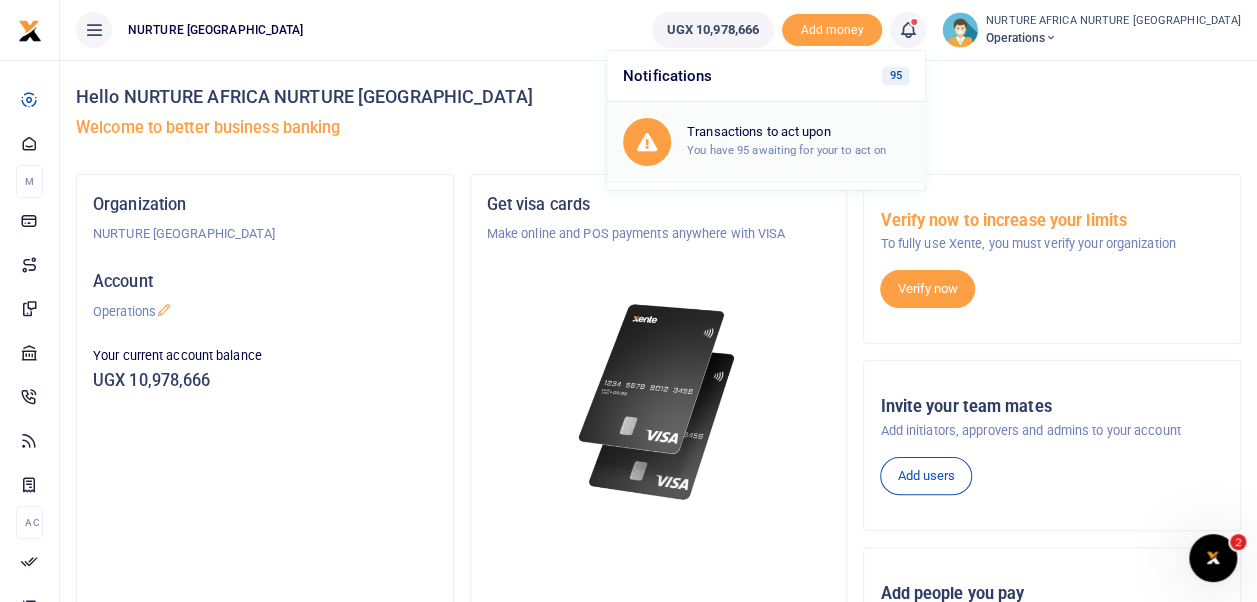 click on "You have 95 awaiting for your to act on" at bounding box center [786, 150] 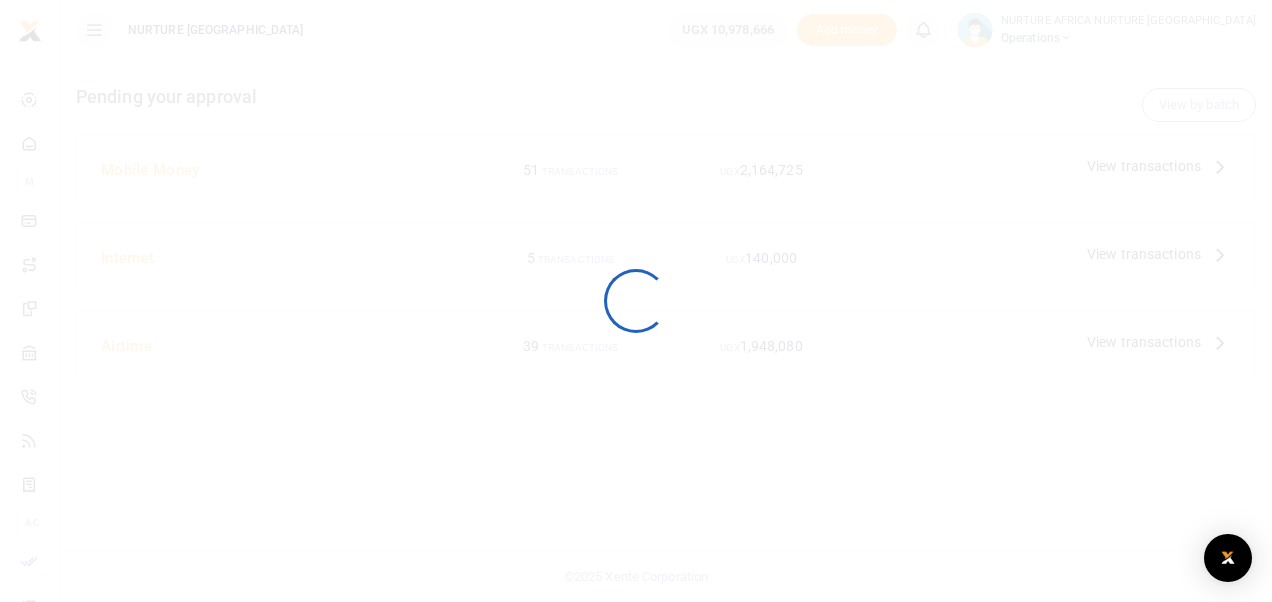 scroll, scrollTop: 0, scrollLeft: 0, axis: both 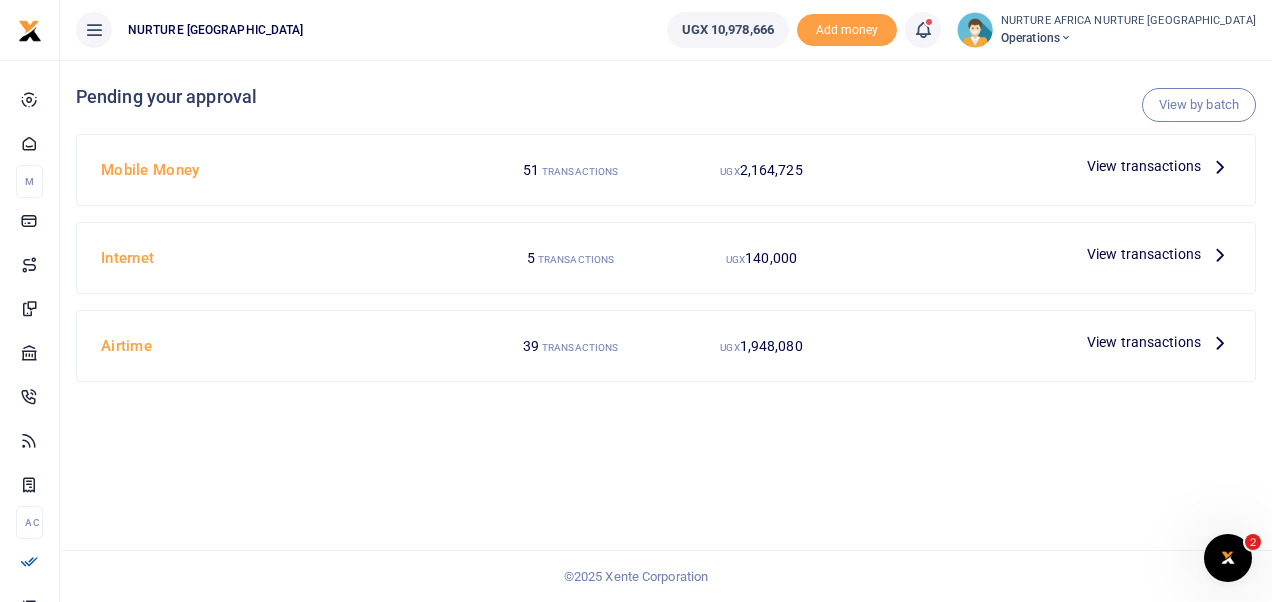 click on "View transactions" at bounding box center (1144, 166) 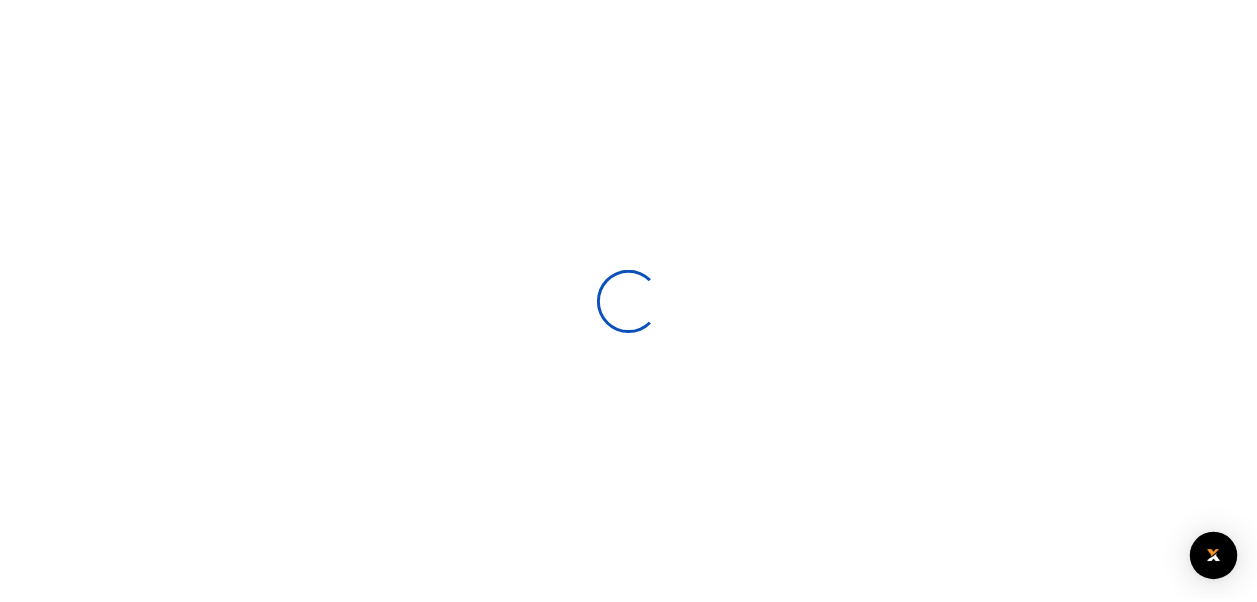 scroll, scrollTop: 0, scrollLeft: 0, axis: both 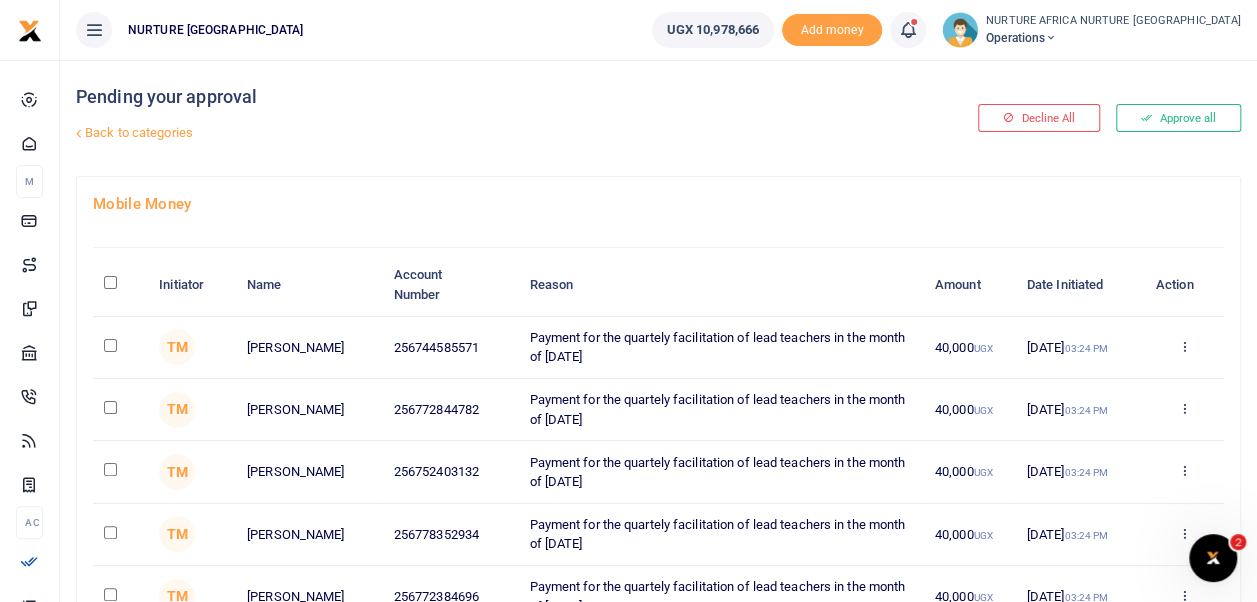 click at bounding box center (110, 282) 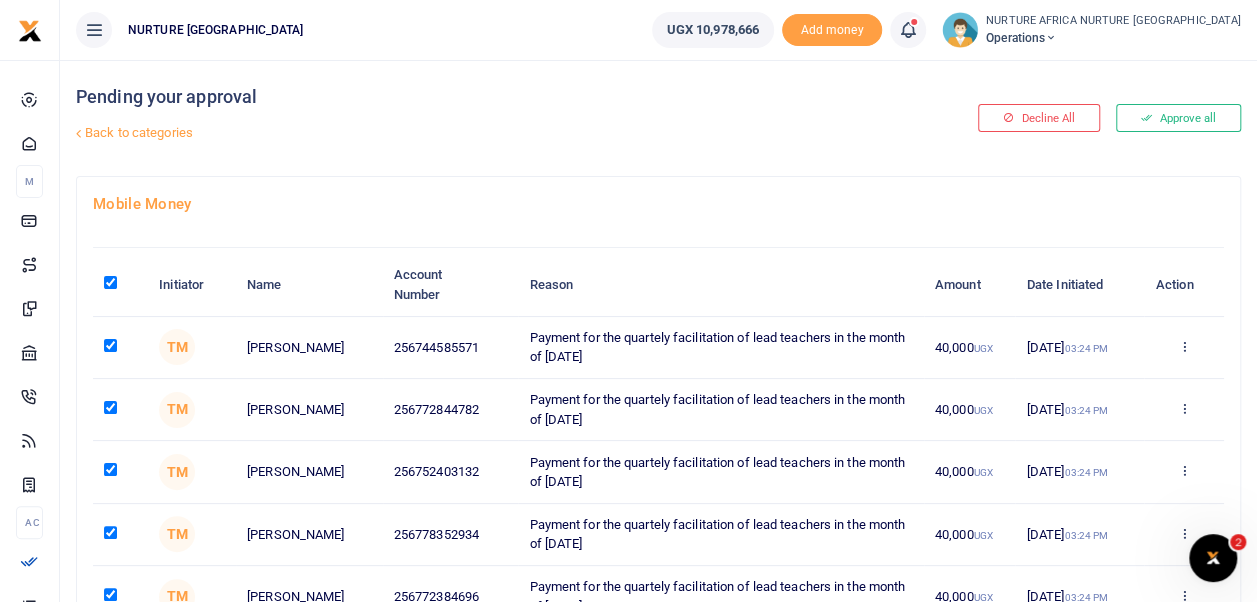 checkbox on "true" 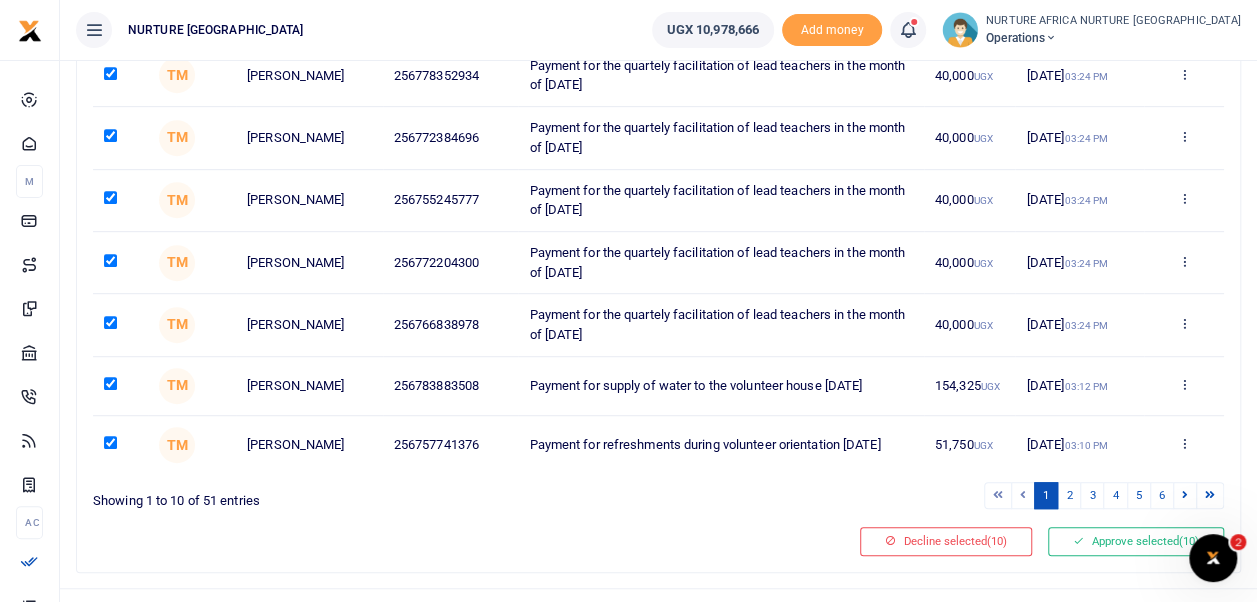 scroll, scrollTop: 460, scrollLeft: 0, axis: vertical 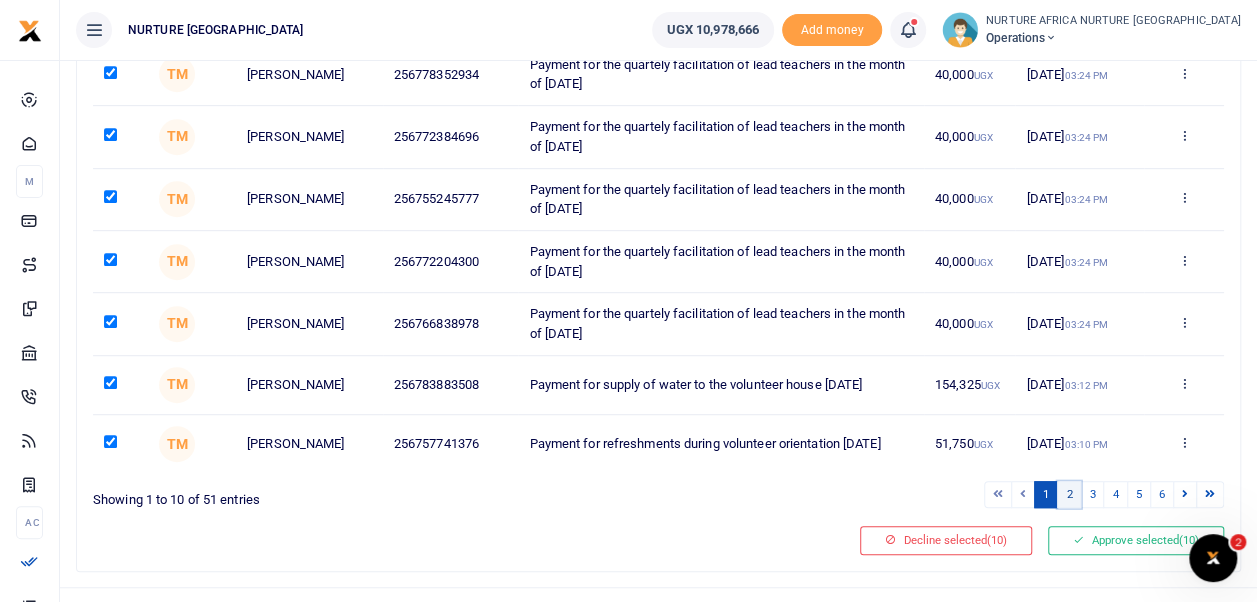 click on "2" at bounding box center [1069, 494] 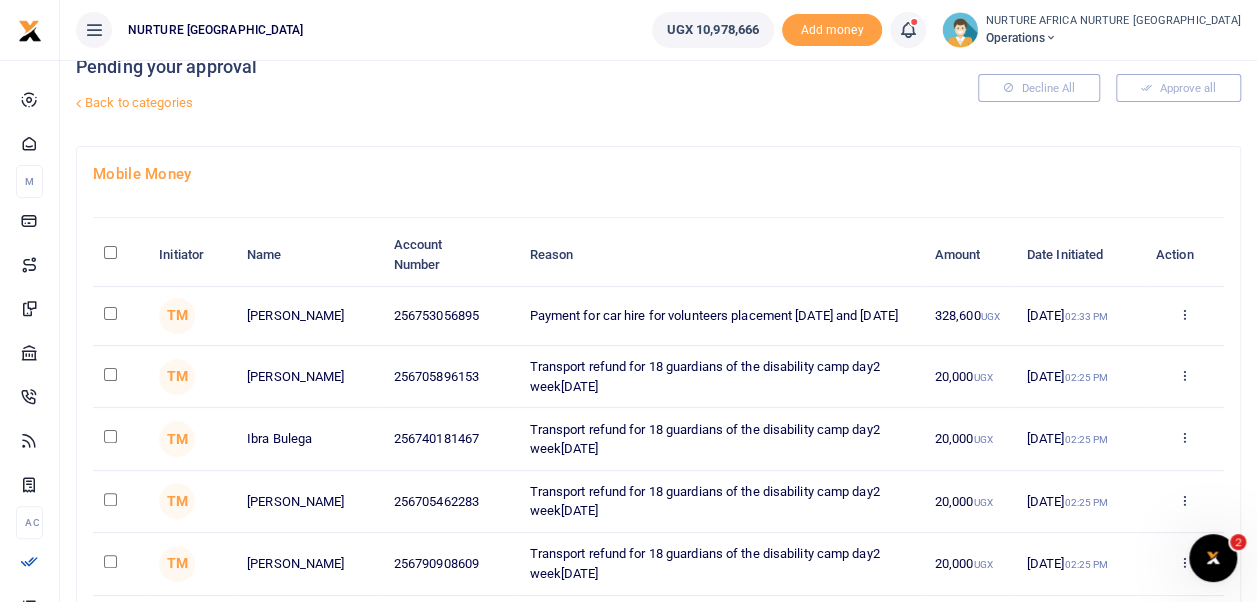scroll, scrollTop: 28, scrollLeft: 0, axis: vertical 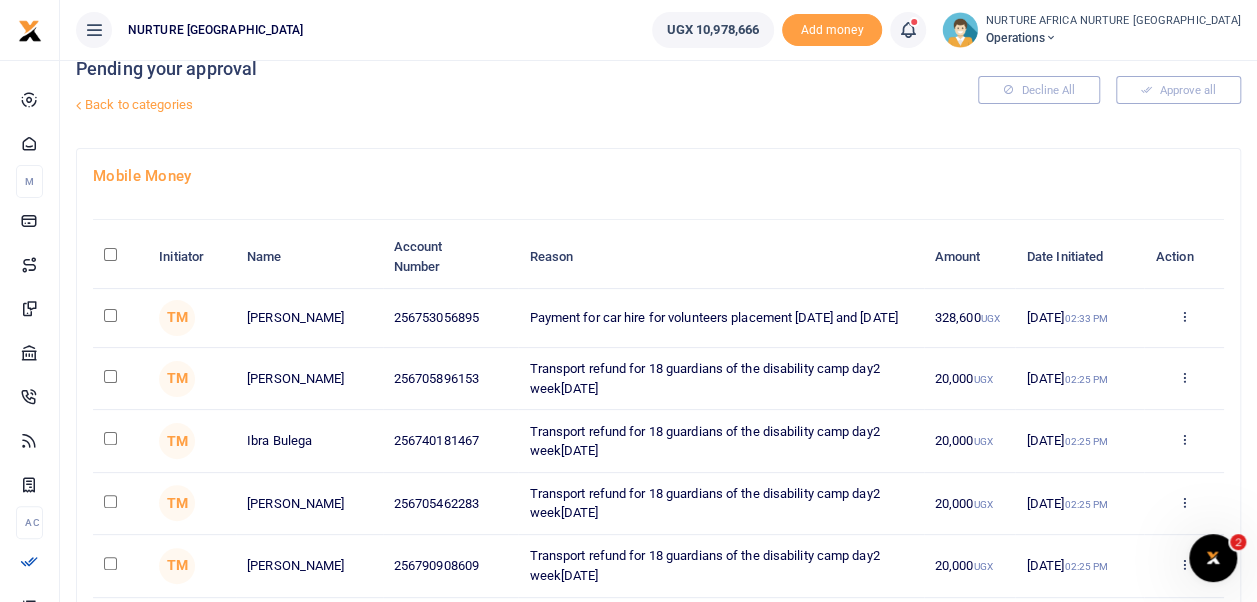 click at bounding box center [110, 254] 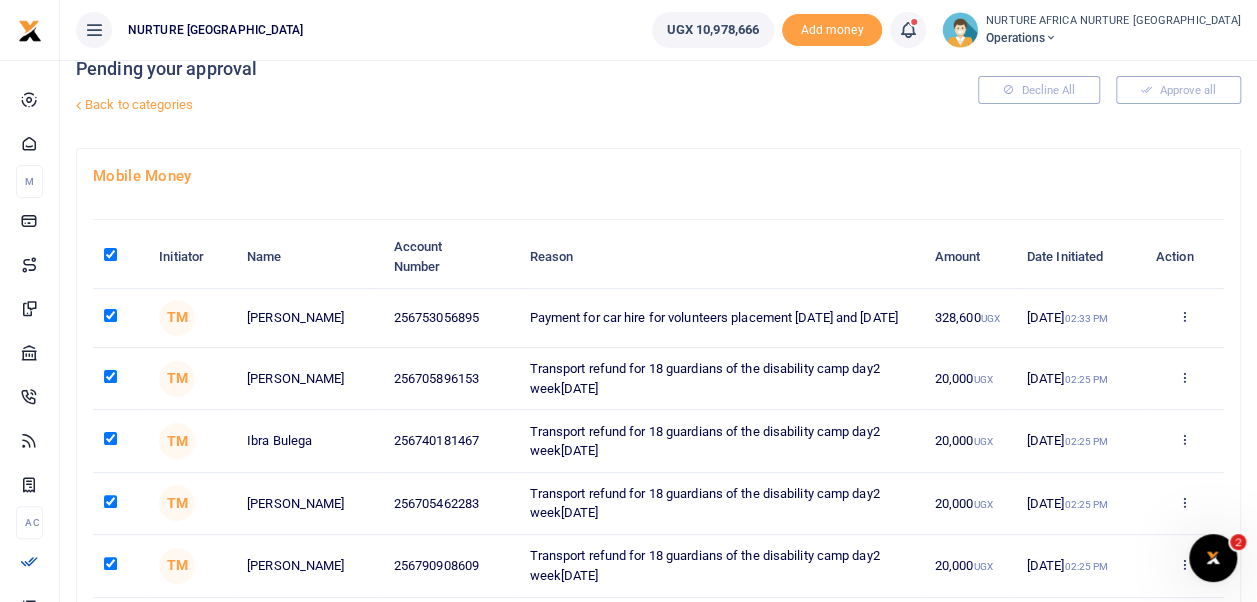 checkbox on "true" 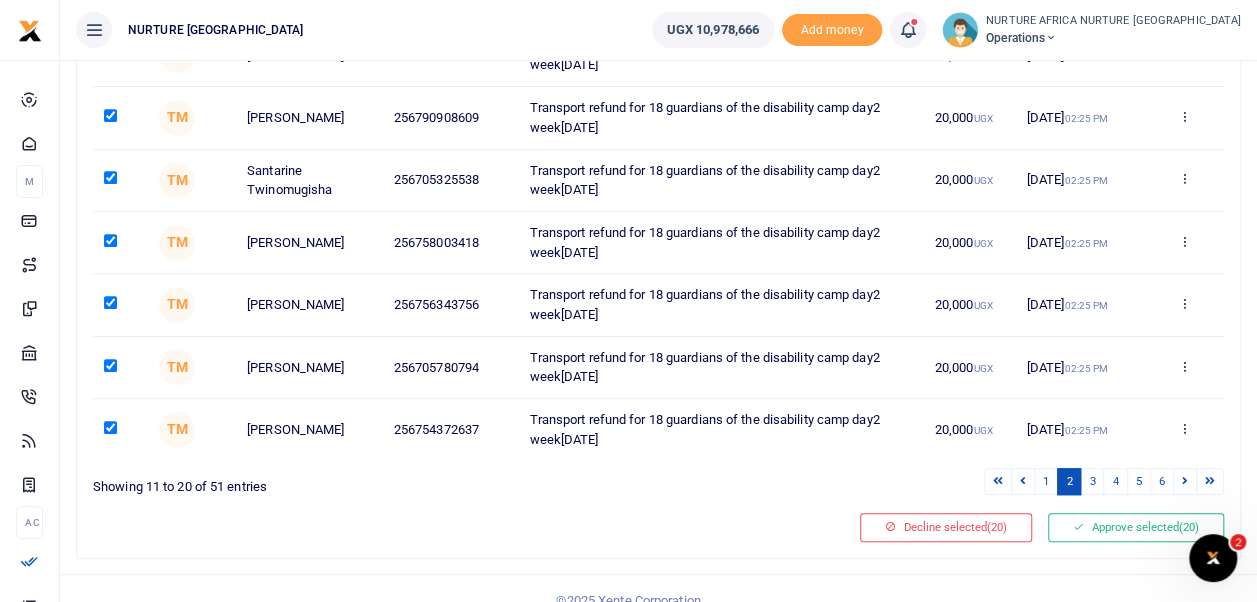 scroll, scrollTop: 497, scrollLeft: 0, axis: vertical 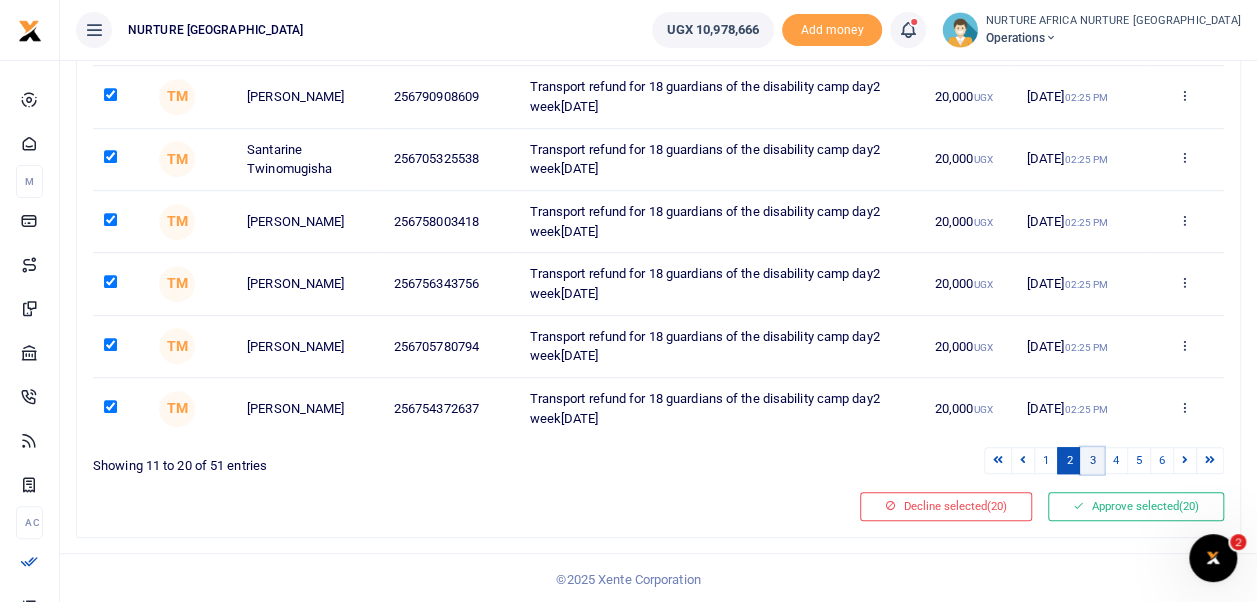 click on "3" at bounding box center (1092, 460) 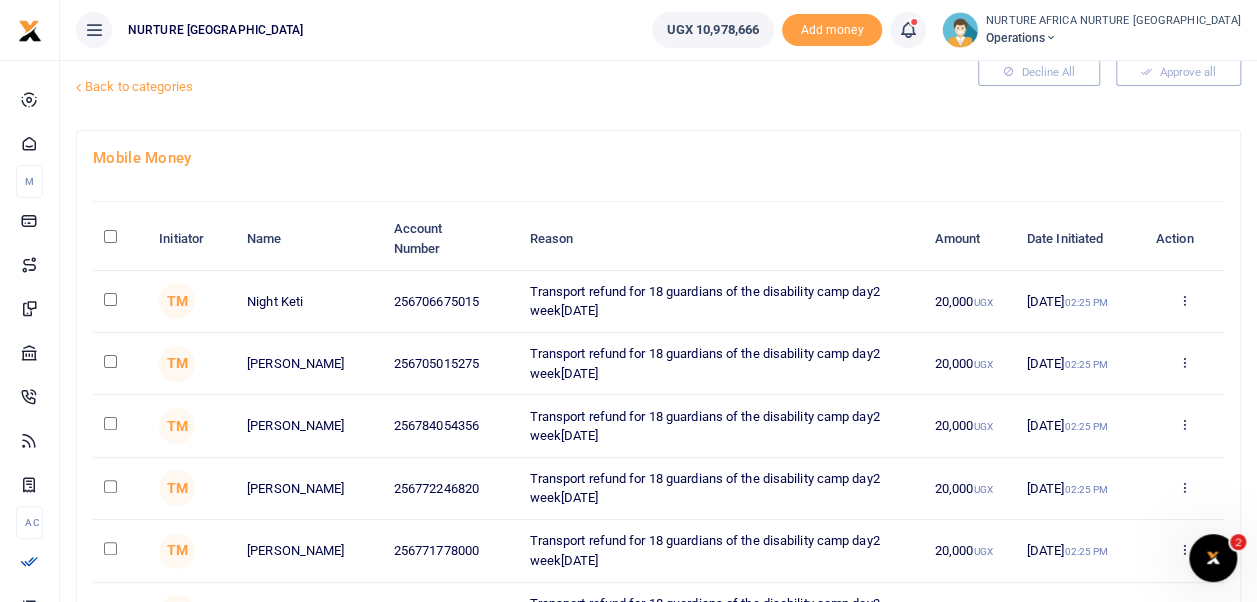 scroll, scrollTop: 39, scrollLeft: 0, axis: vertical 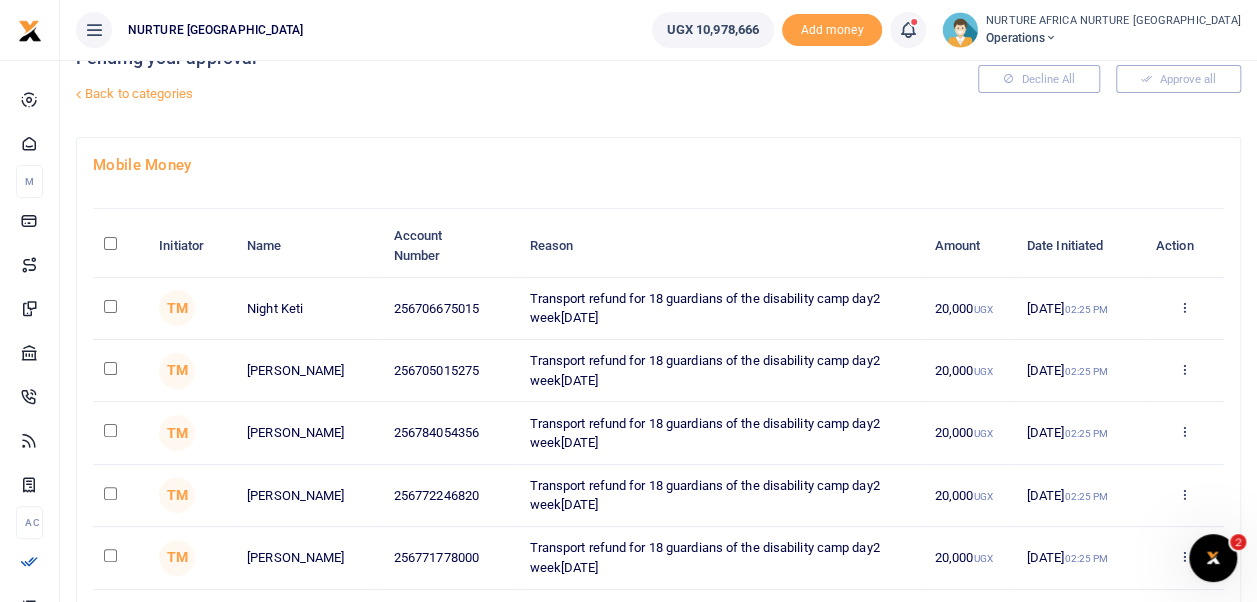 click at bounding box center [110, 243] 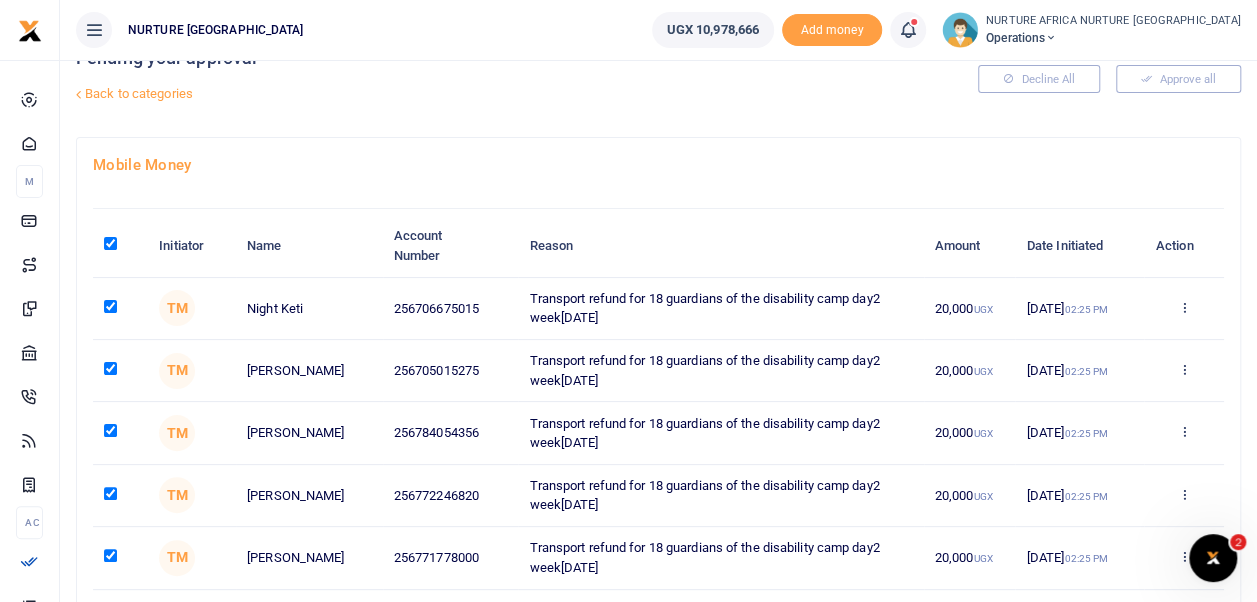 checkbox on "true" 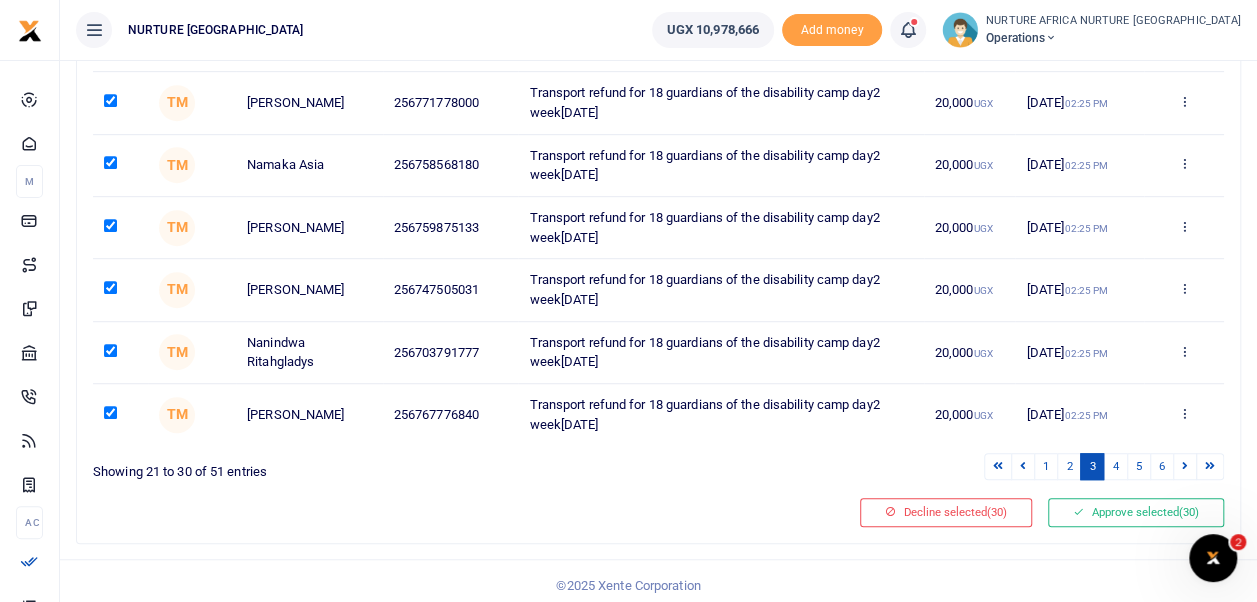 scroll, scrollTop: 497, scrollLeft: 0, axis: vertical 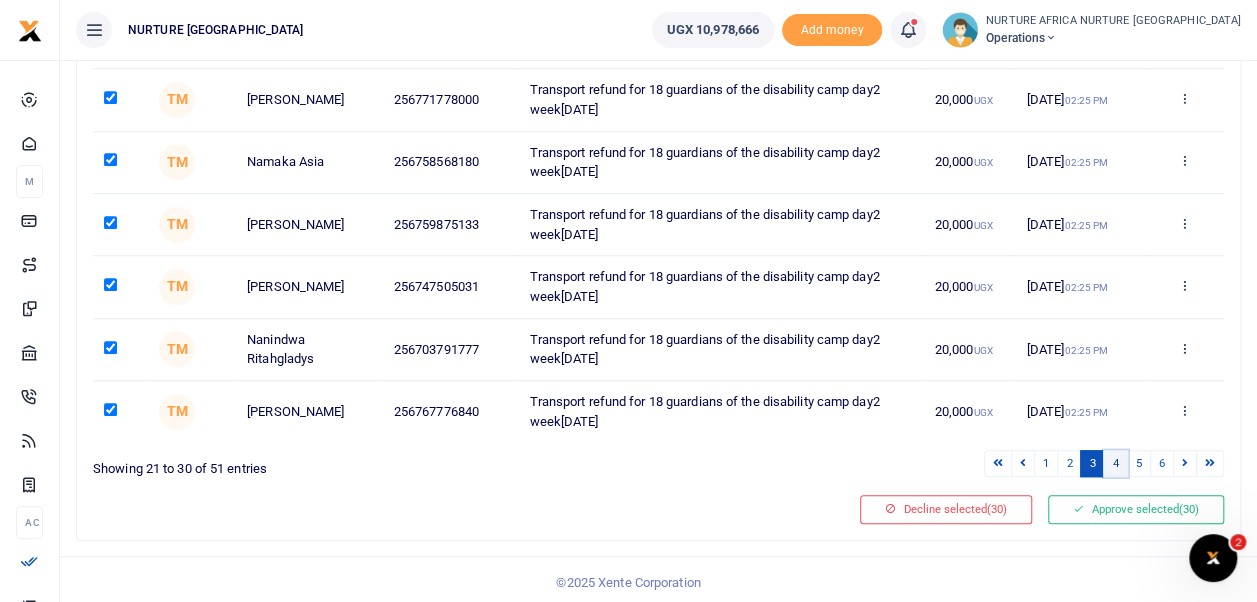 click on "4" at bounding box center (1115, 463) 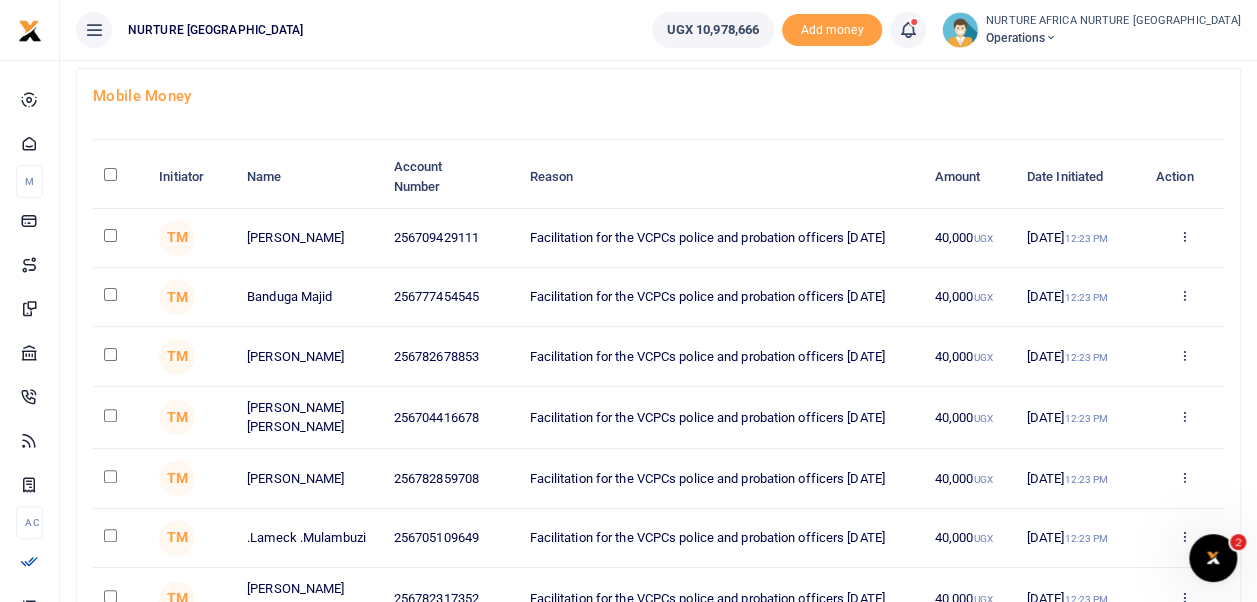 scroll, scrollTop: 93, scrollLeft: 0, axis: vertical 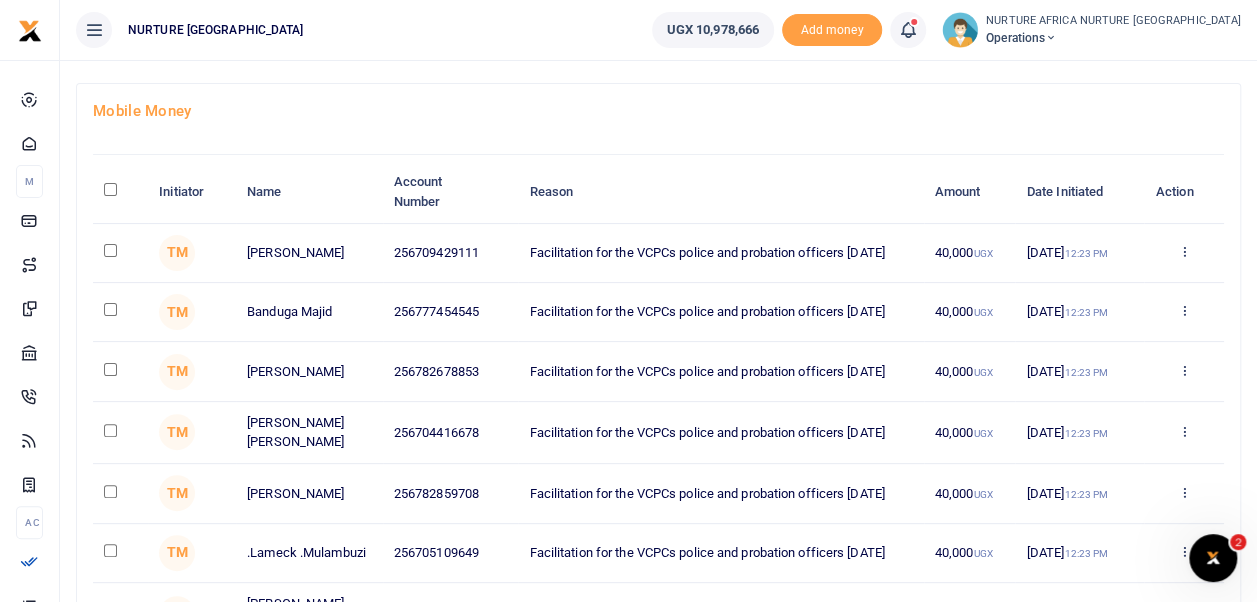 click at bounding box center (110, 189) 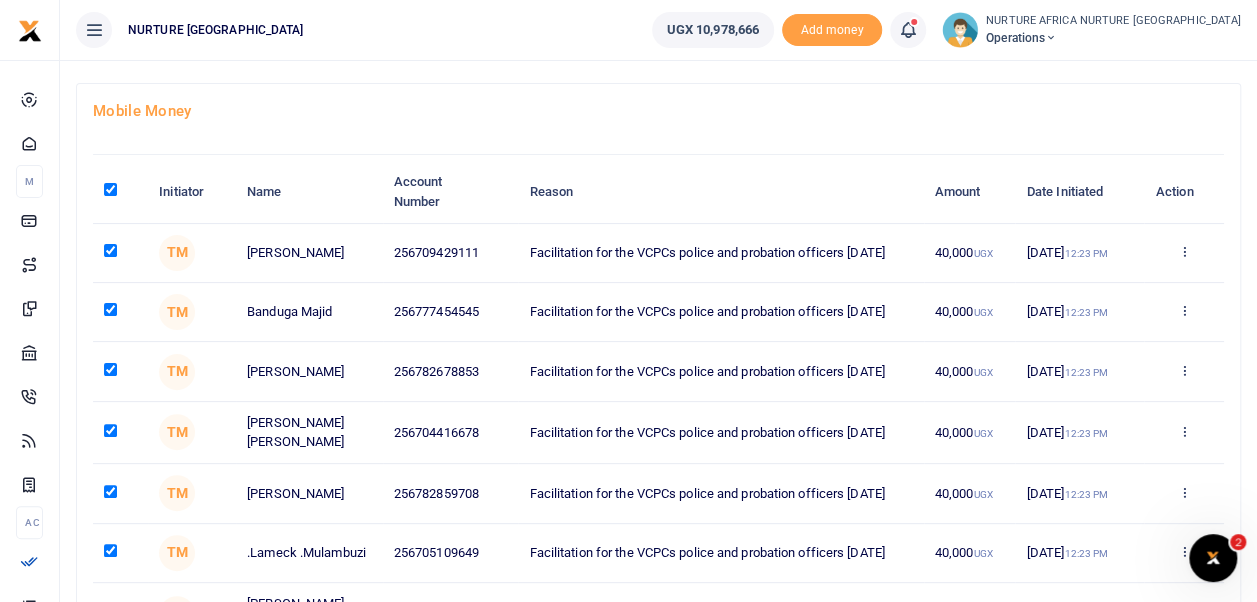 checkbox on "true" 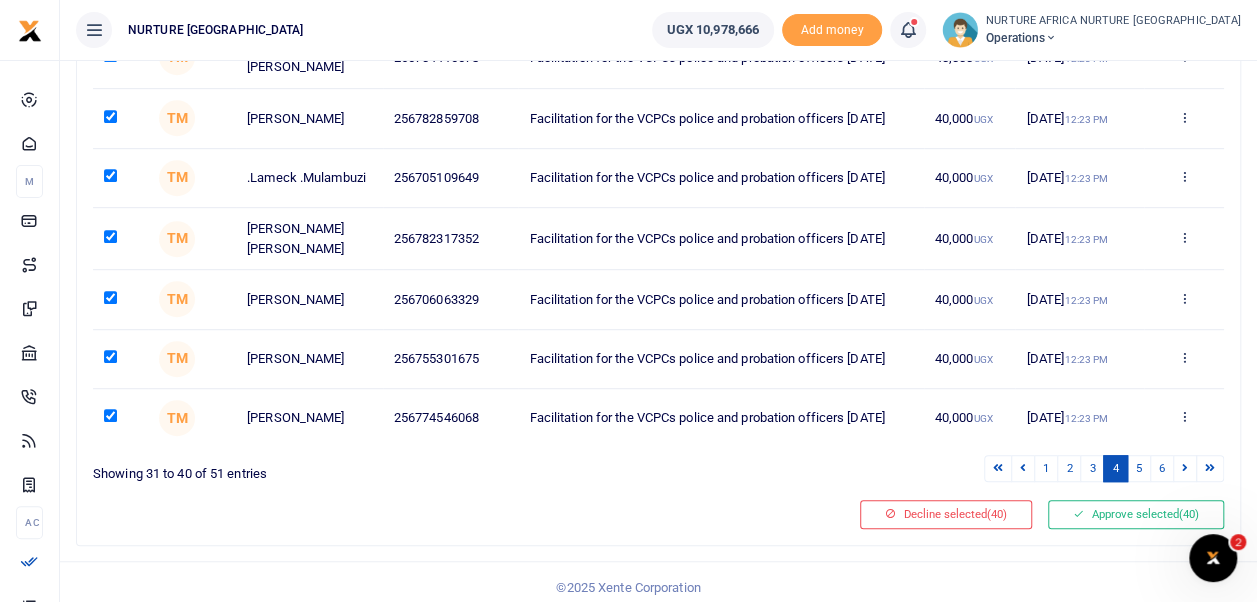 scroll, scrollTop: 497, scrollLeft: 0, axis: vertical 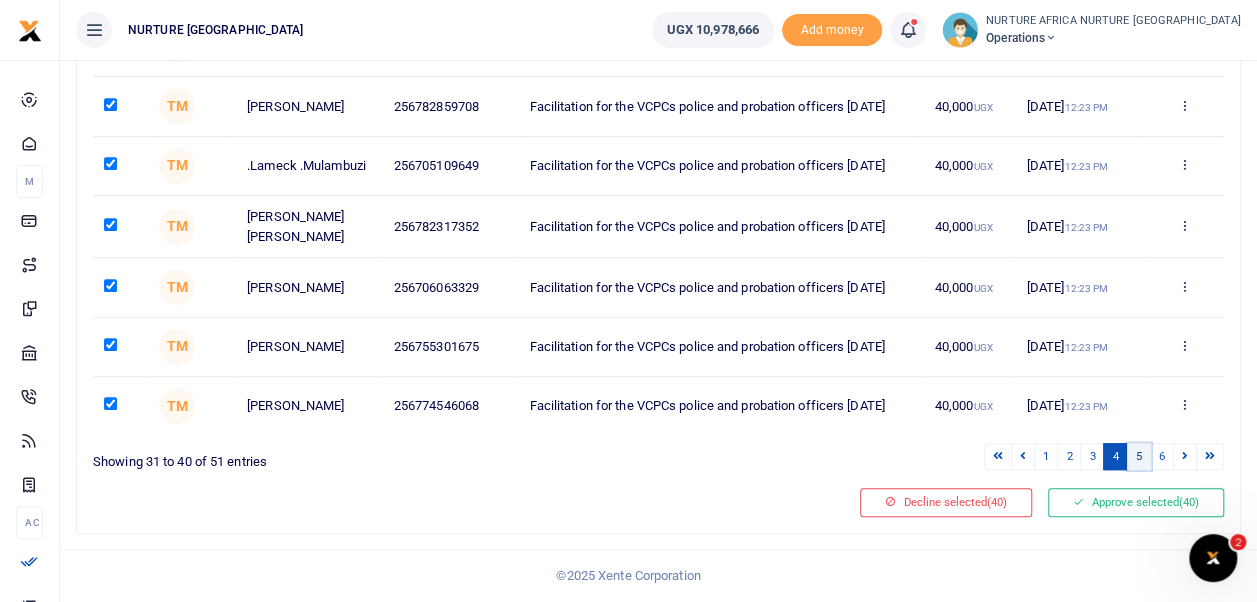 click on "5" at bounding box center [1139, 456] 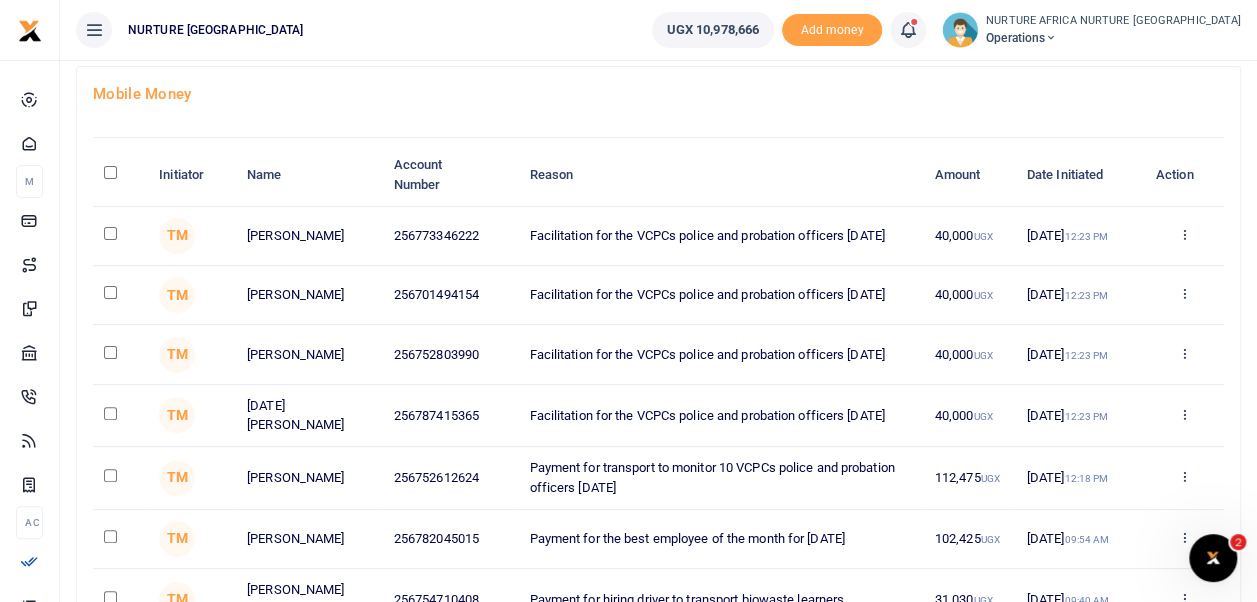scroll, scrollTop: 0, scrollLeft: 0, axis: both 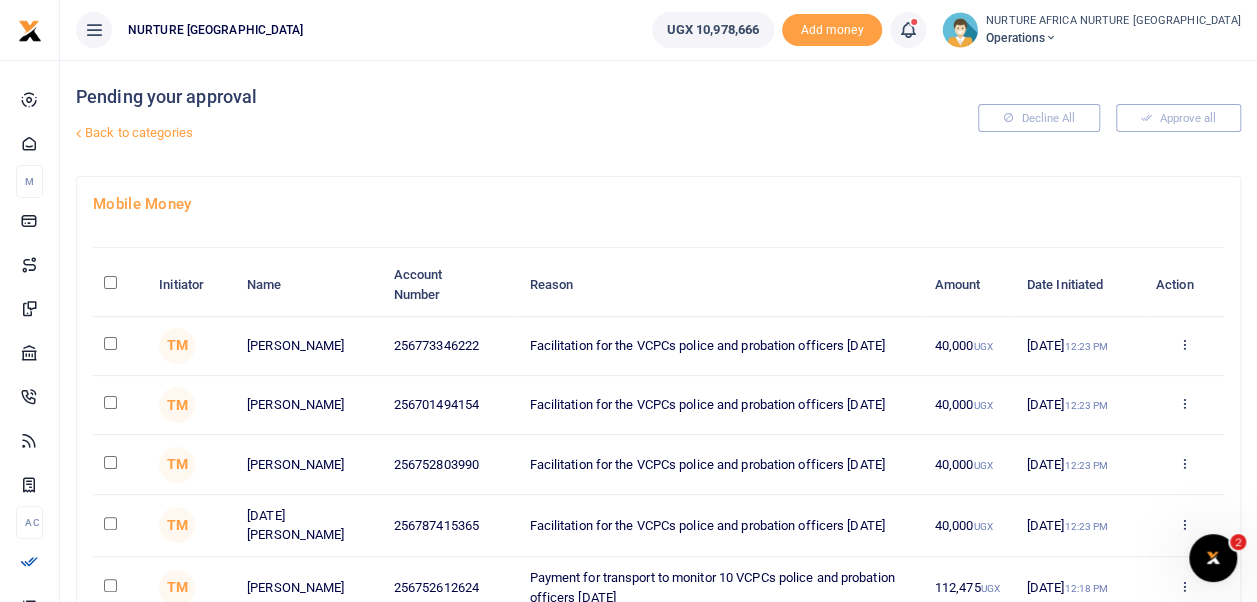 click at bounding box center [110, 282] 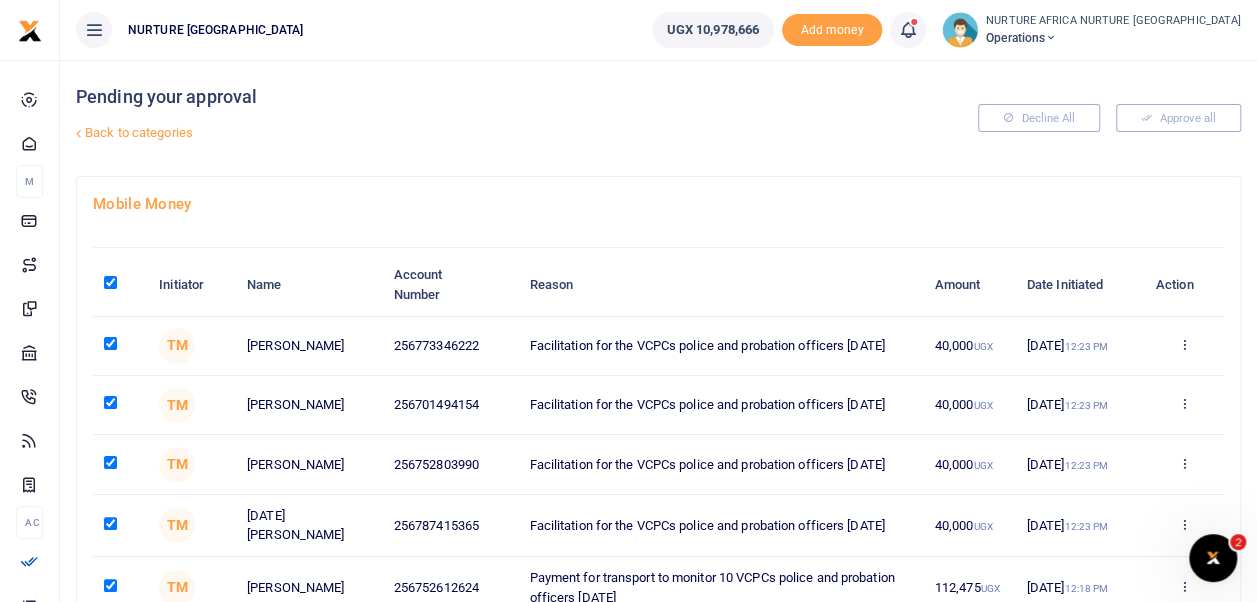 checkbox on "true" 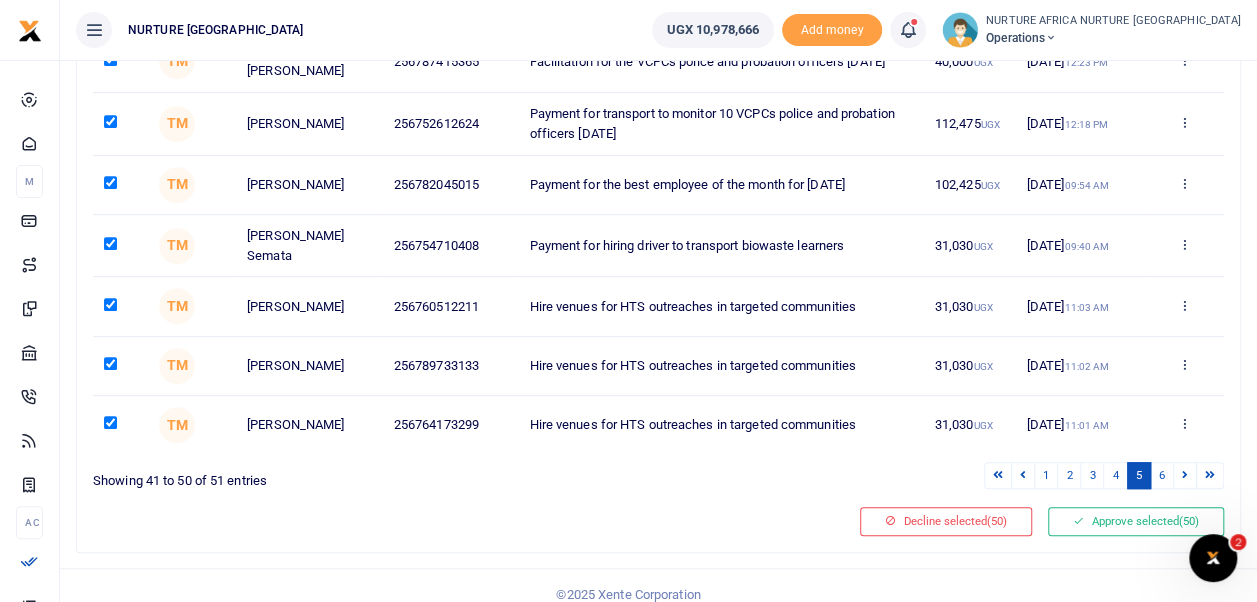 scroll, scrollTop: 497, scrollLeft: 0, axis: vertical 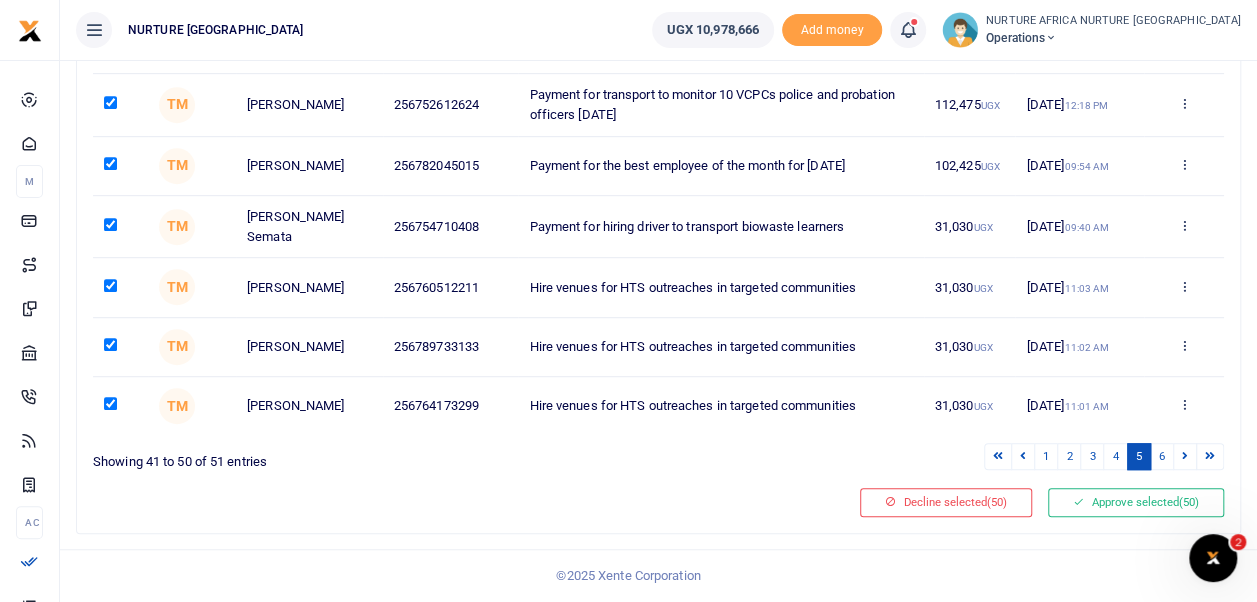 click at bounding box center [110, 285] 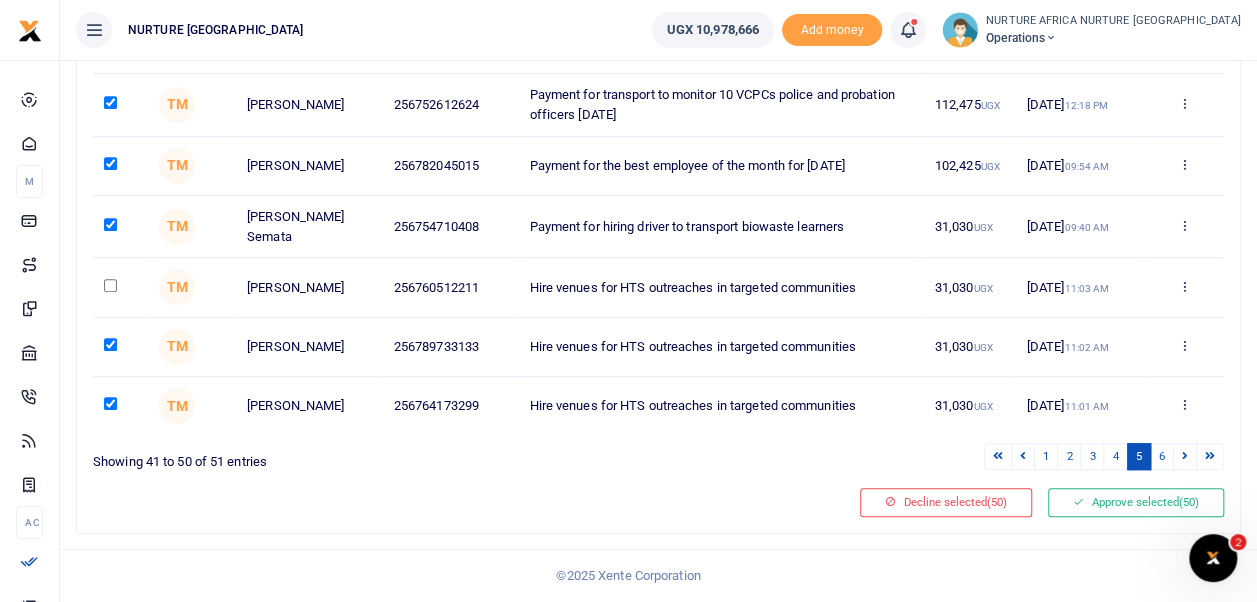 checkbox on "false" 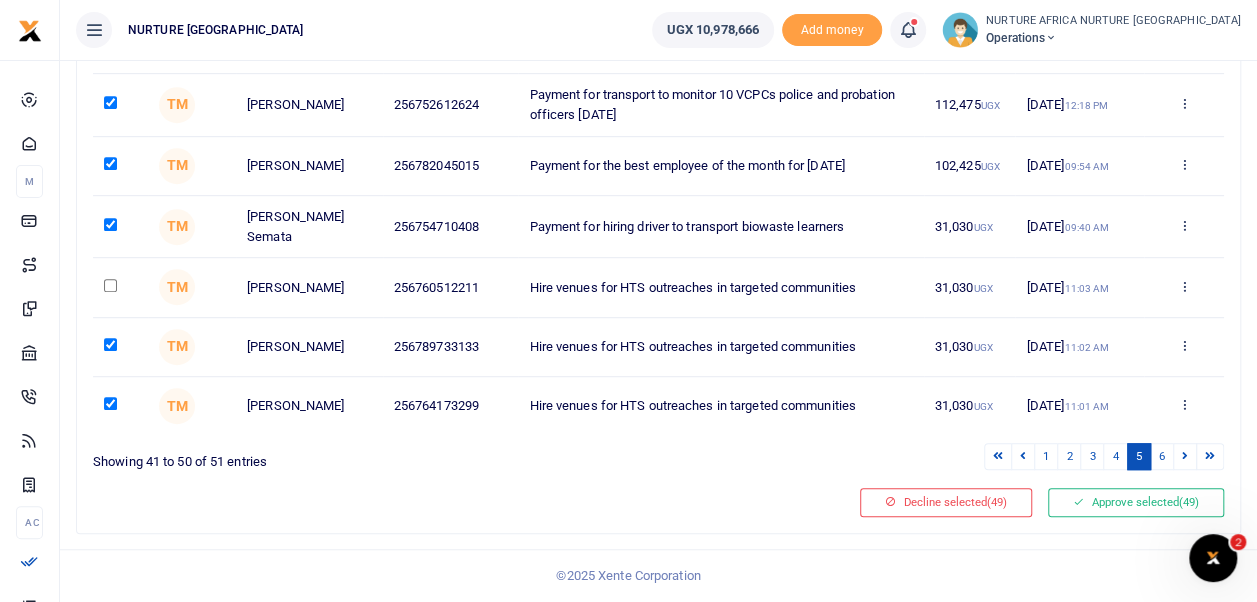 click at bounding box center [110, 344] 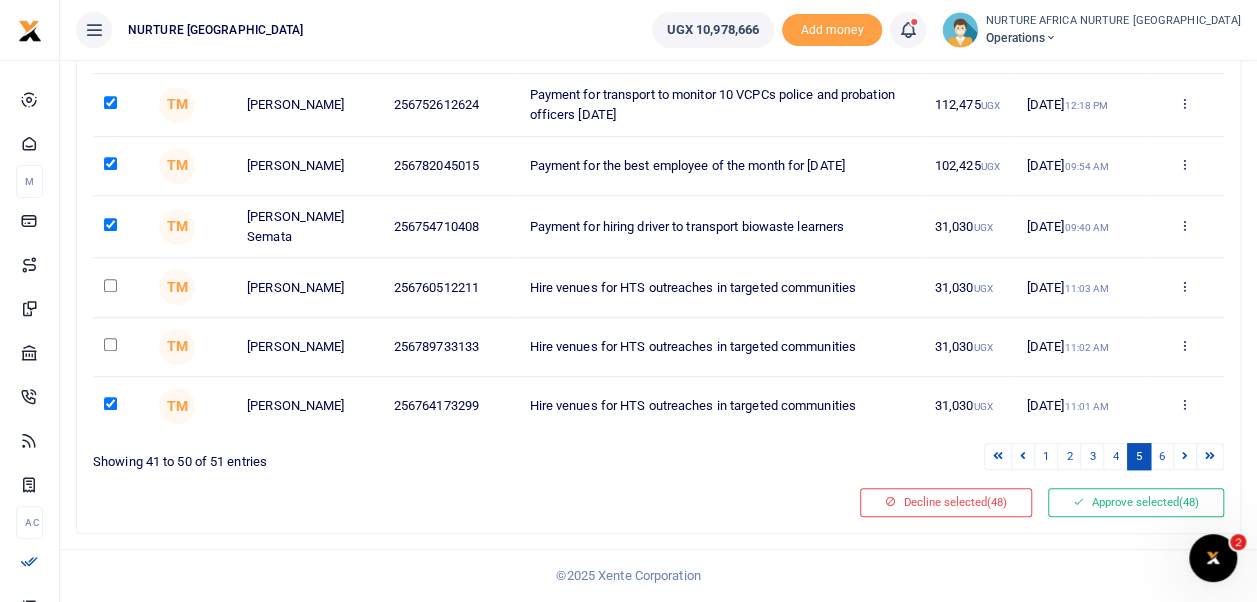 click at bounding box center [110, 403] 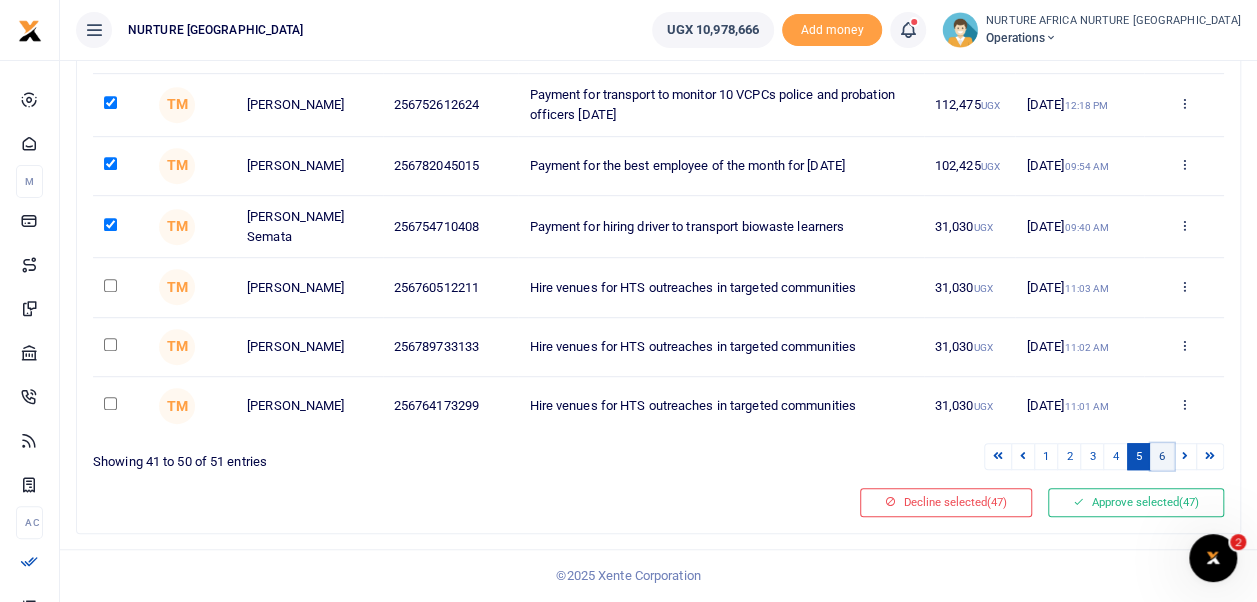 click on "6" at bounding box center [1162, 456] 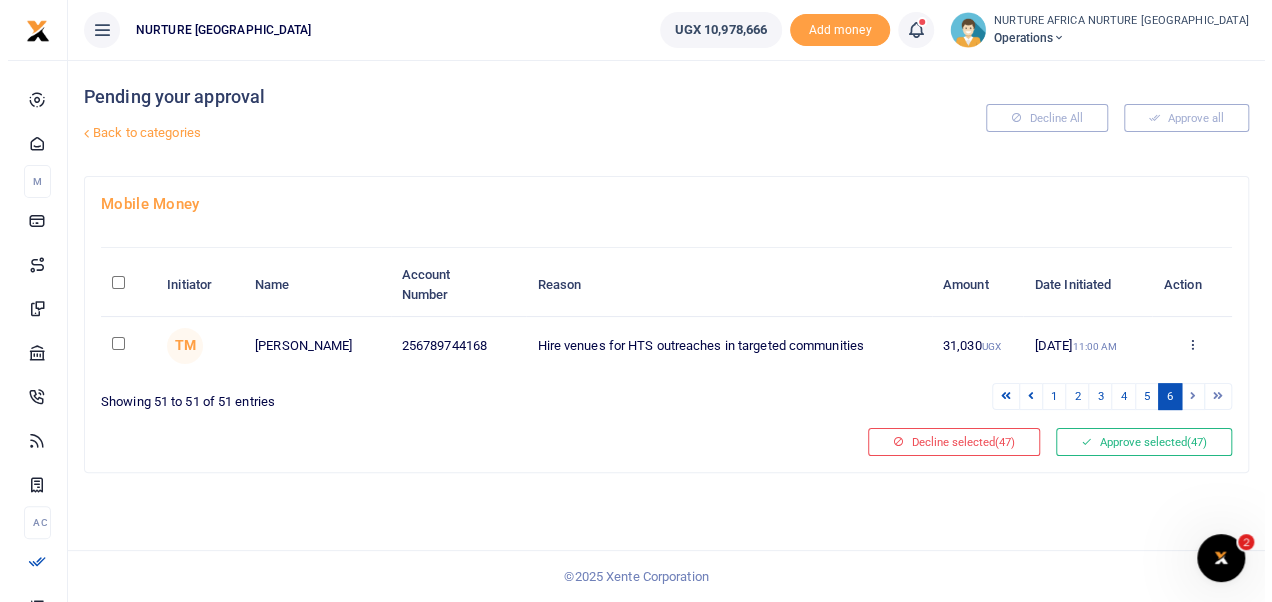 scroll, scrollTop: 0, scrollLeft: 0, axis: both 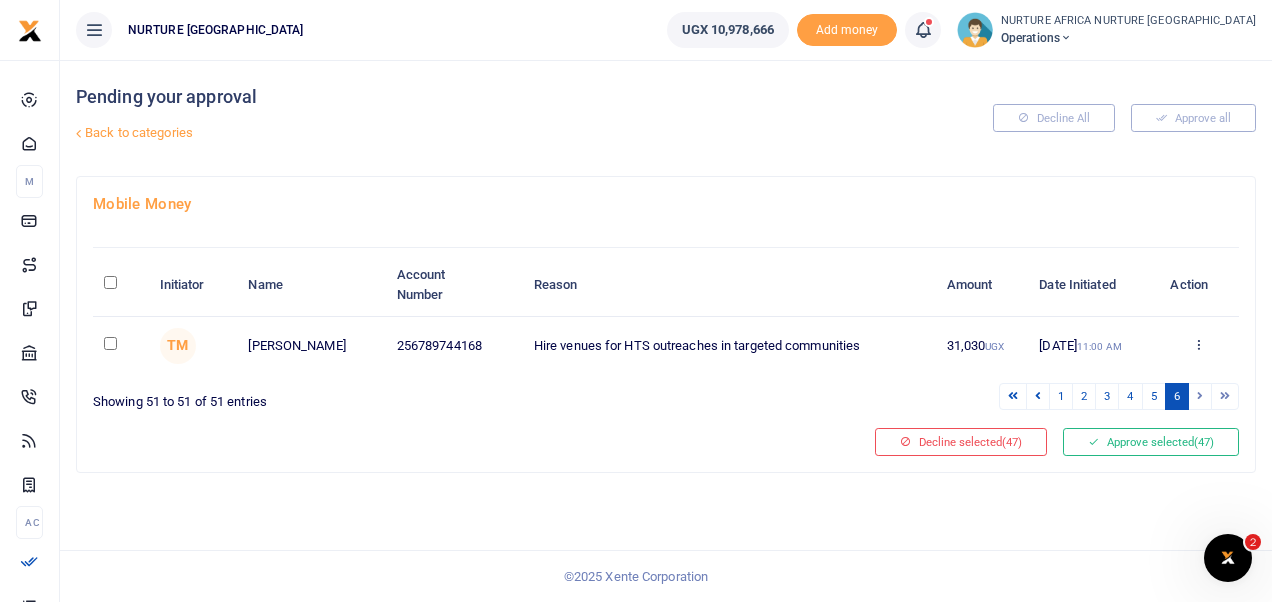 drag, startPoint x: 1116, startPoint y: 442, endPoint x: 1116, endPoint y: 519, distance: 77 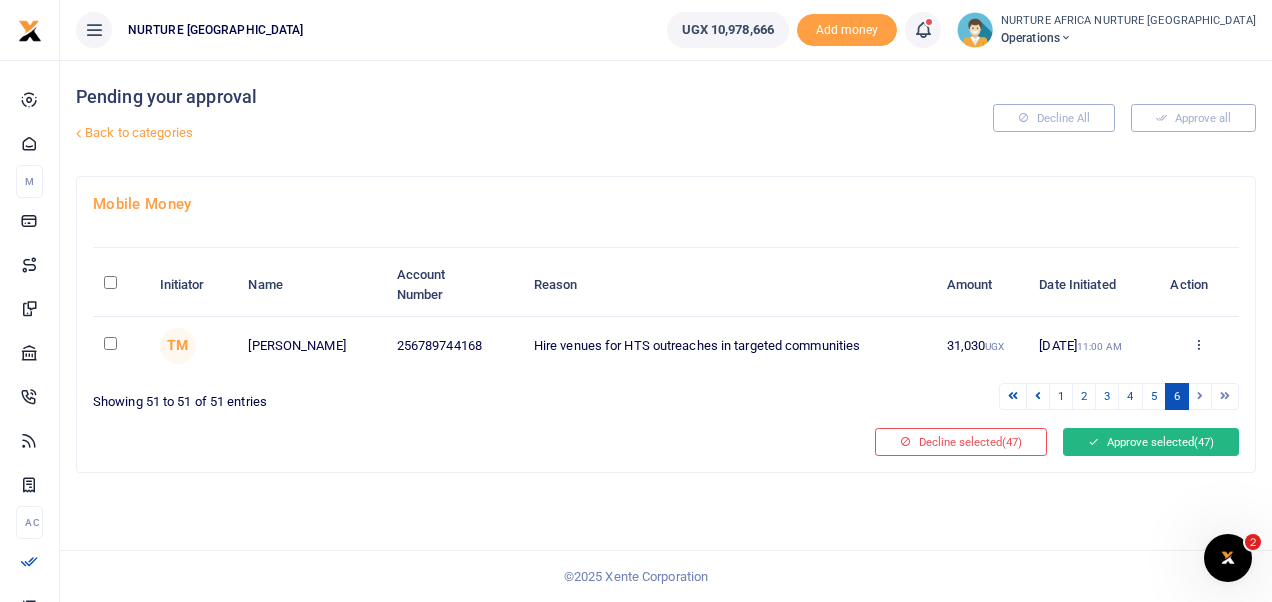 click on "Approve selected  (47)" at bounding box center (1151, 442) 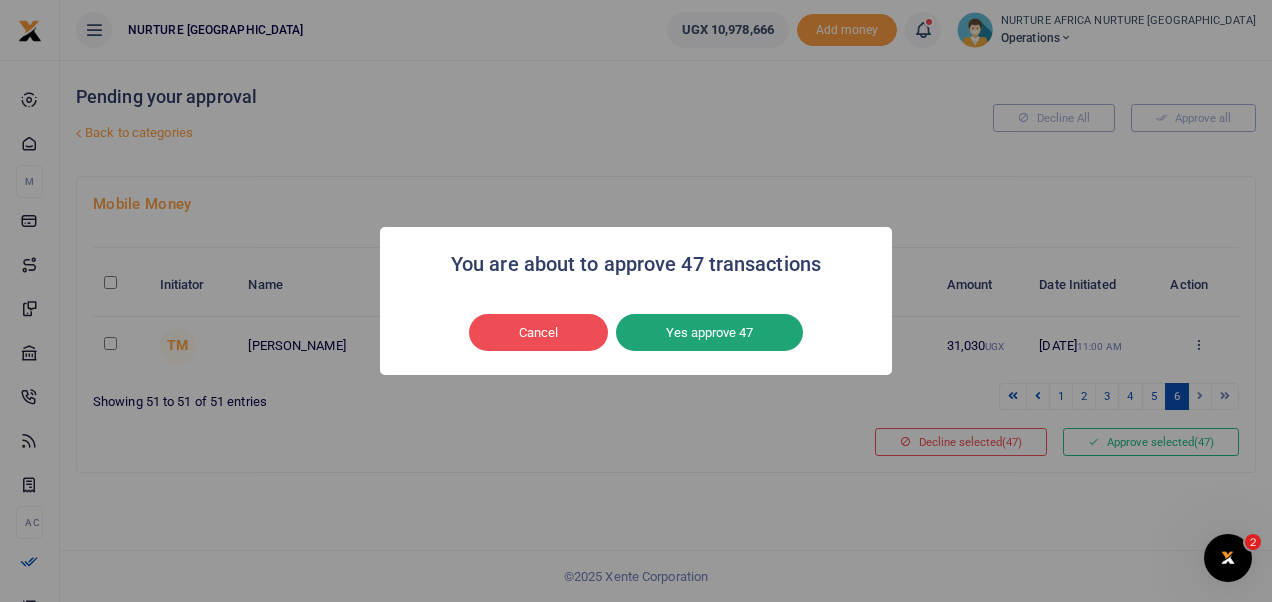click on "Yes approve 47" at bounding box center [709, 333] 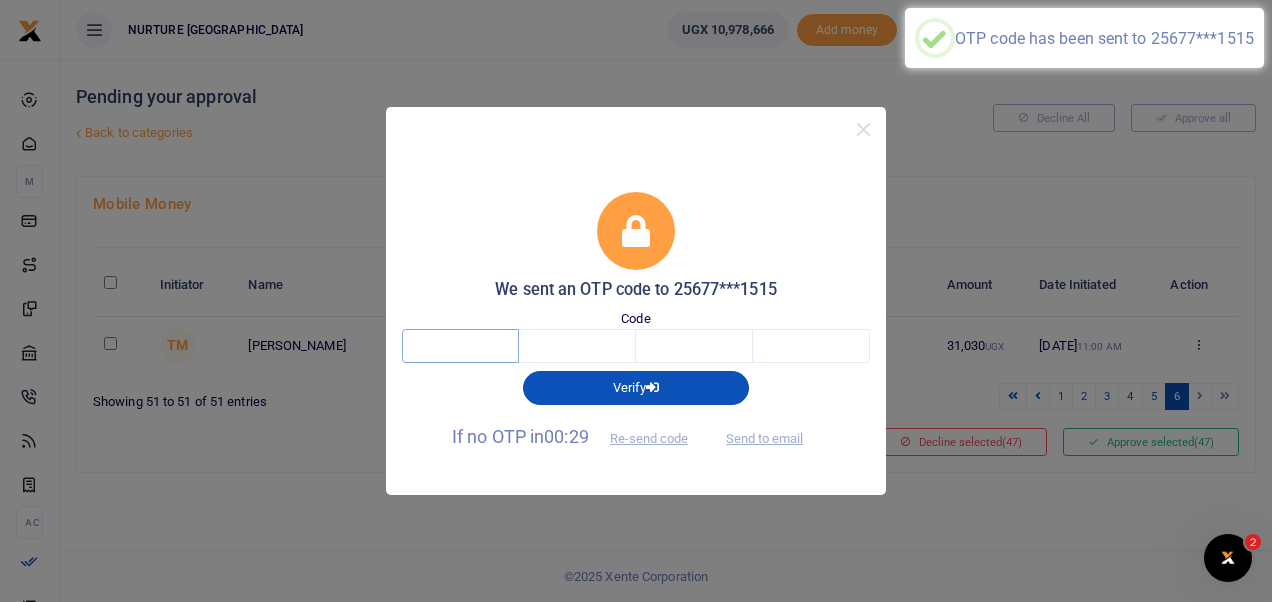 click at bounding box center (460, 346) 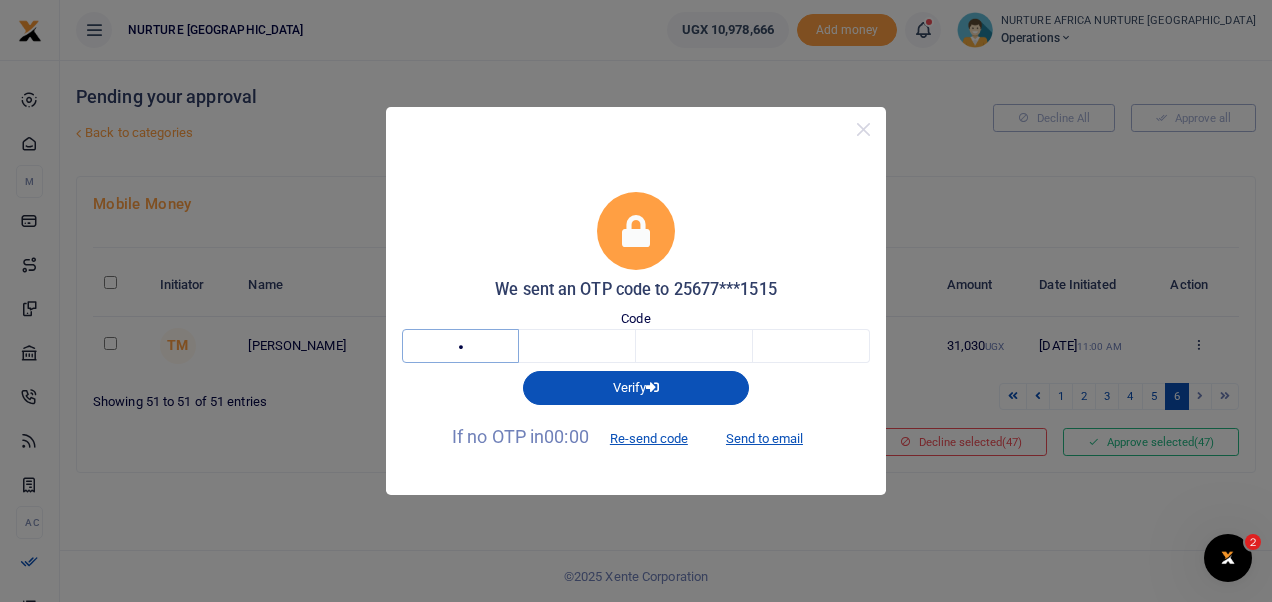 type on "5" 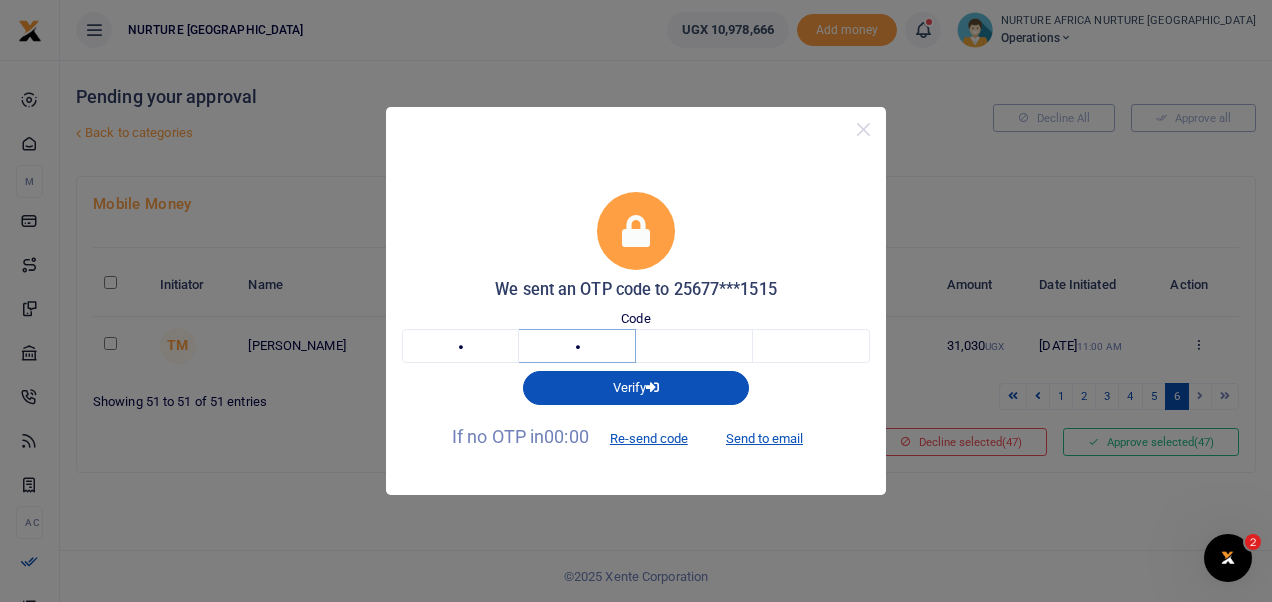 type on "5" 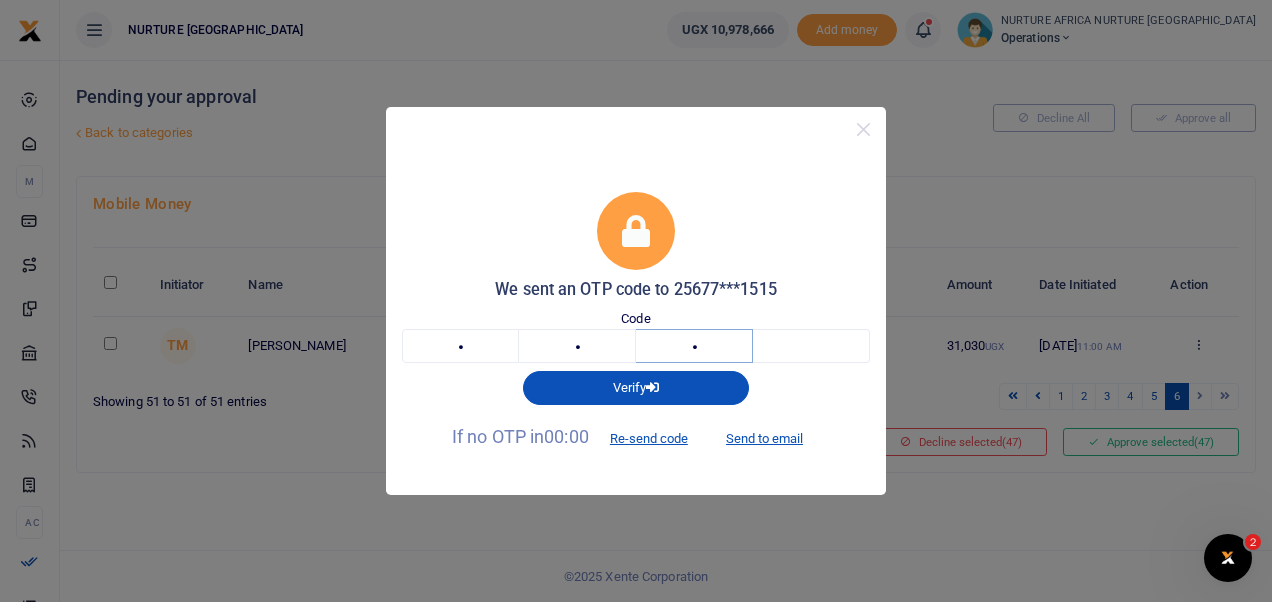 type on "6" 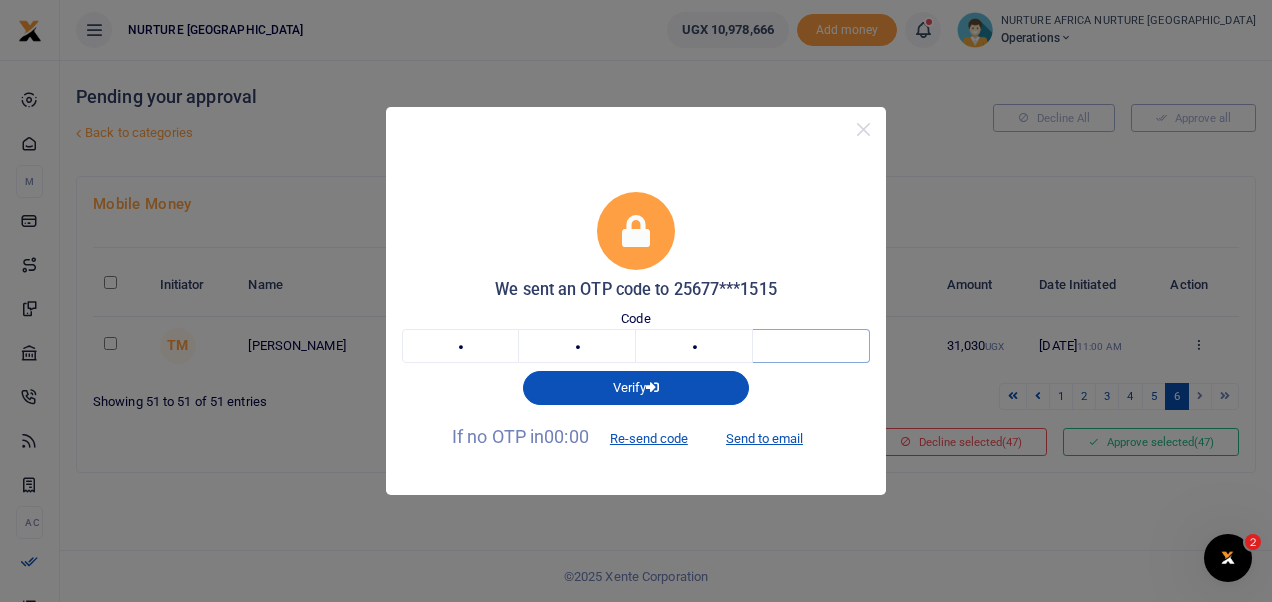 type on "5" 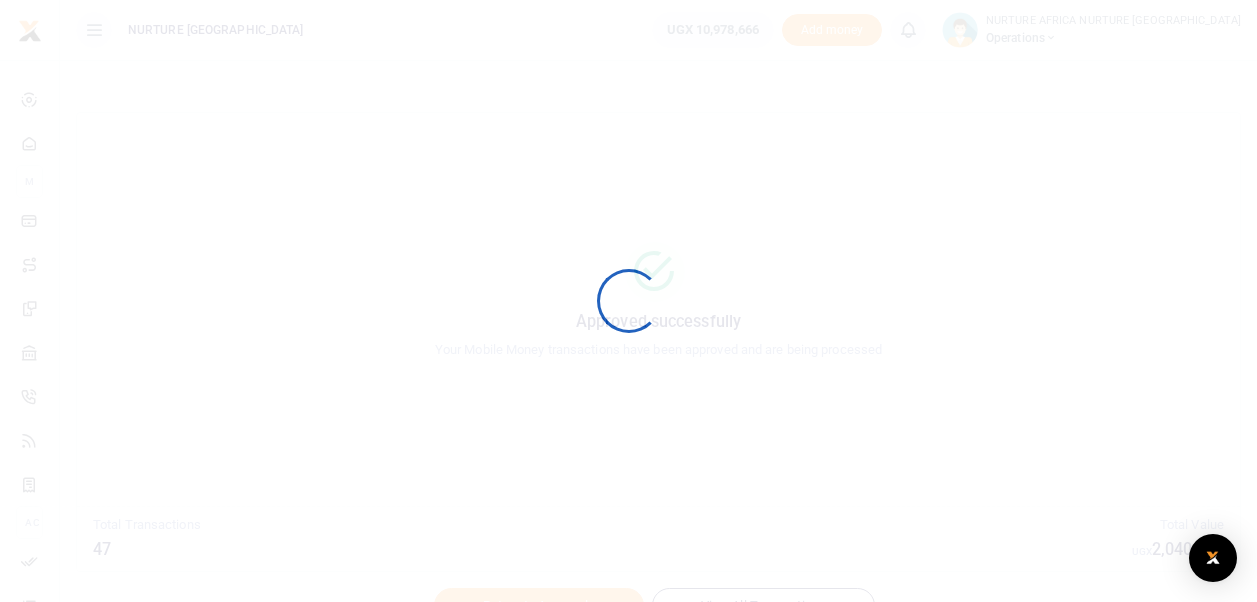 scroll, scrollTop: 0, scrollLeft: 0, axis: both 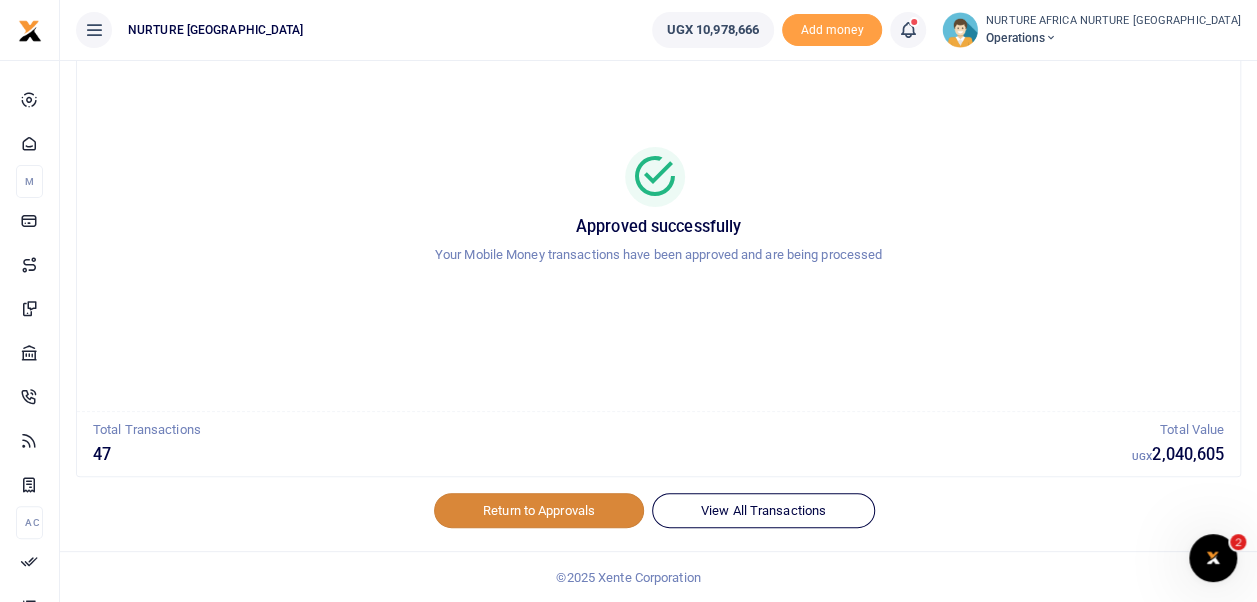 click on "Return to Approvals" at bounding box center [539, 510] 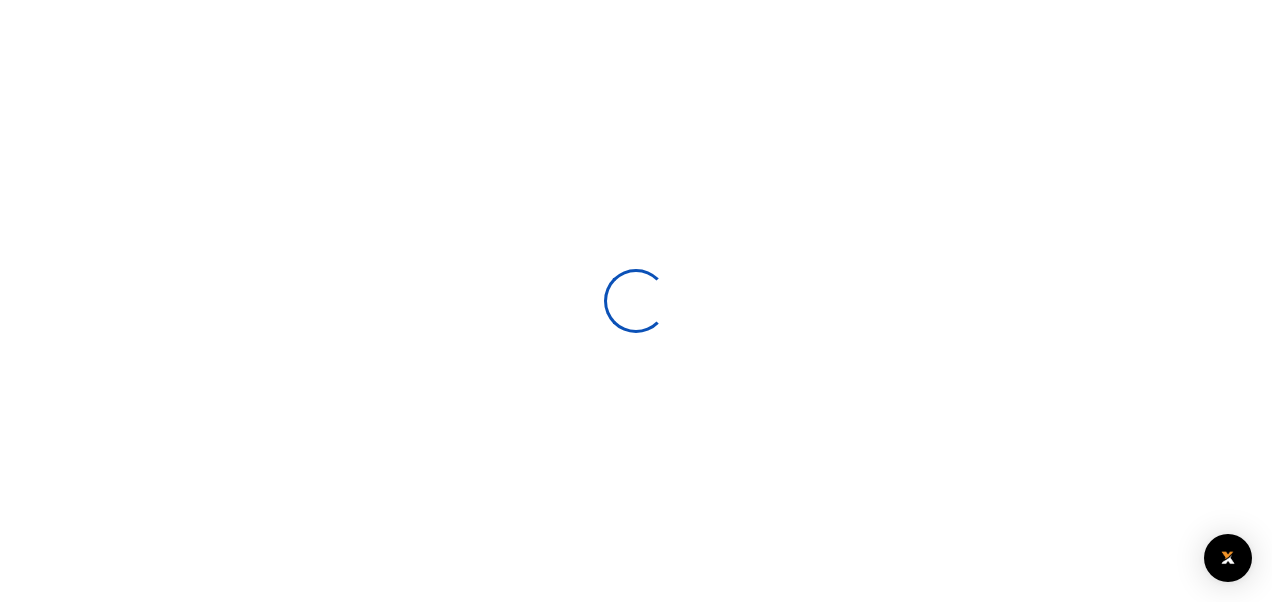 scroll, scrollTop: 0, scrollLeft: 0, axis: both 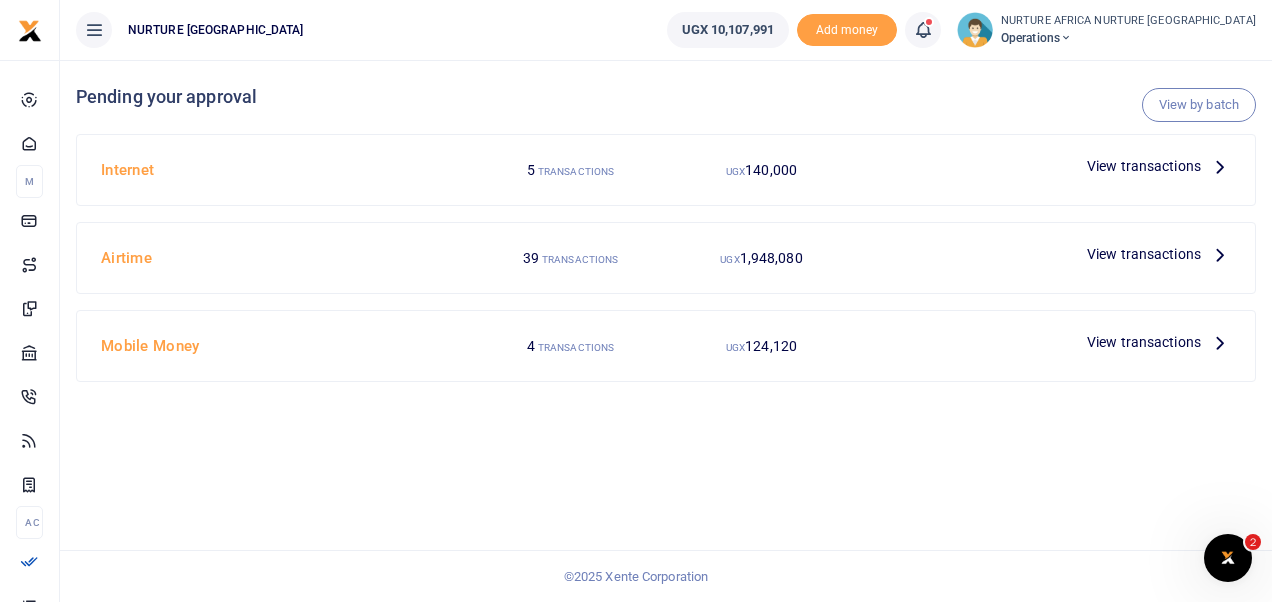 click on "View transactions" at bounding box center (1144, 342) 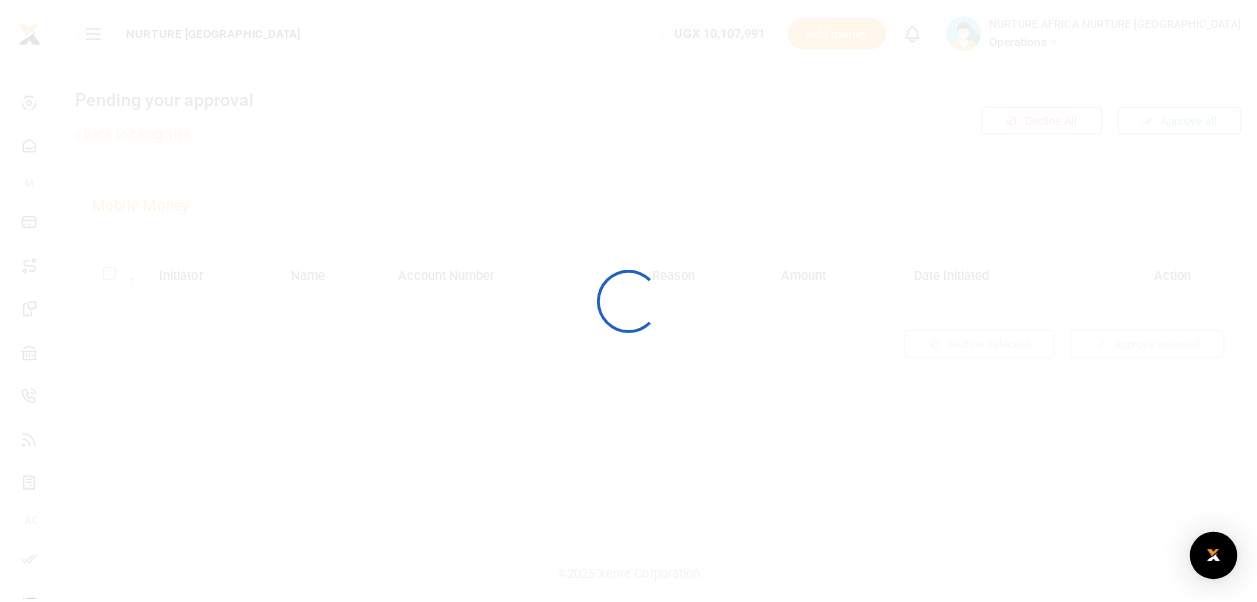 scroll, scrollTop: 0, scrollLeft: 0, axis: both 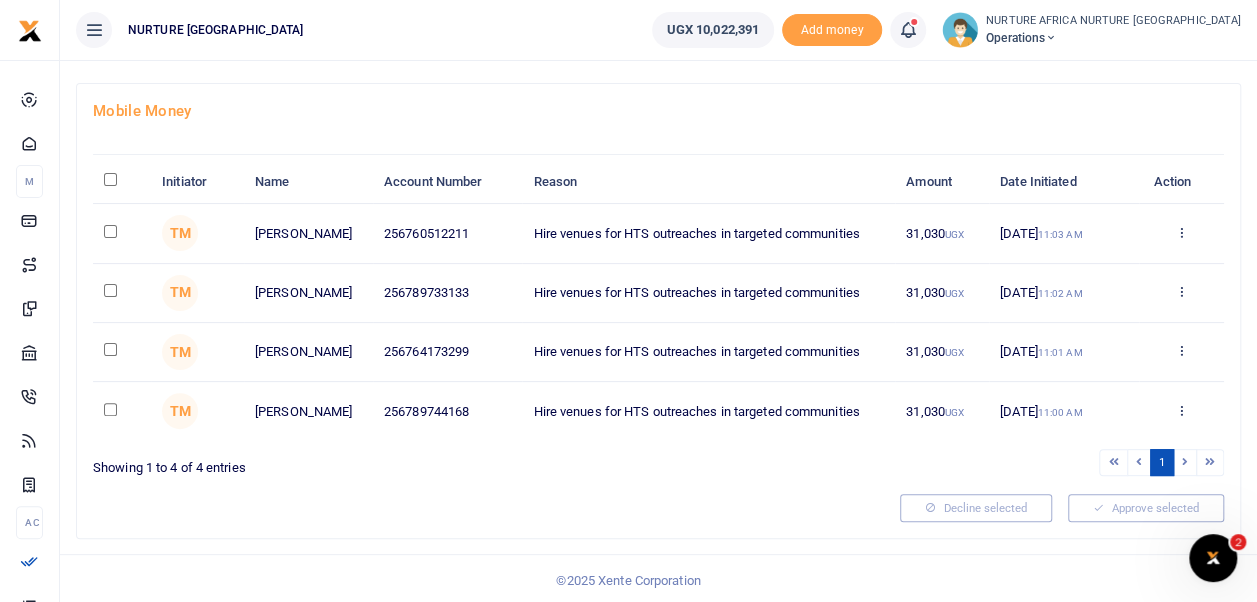 click at bounding box center (122, 233) 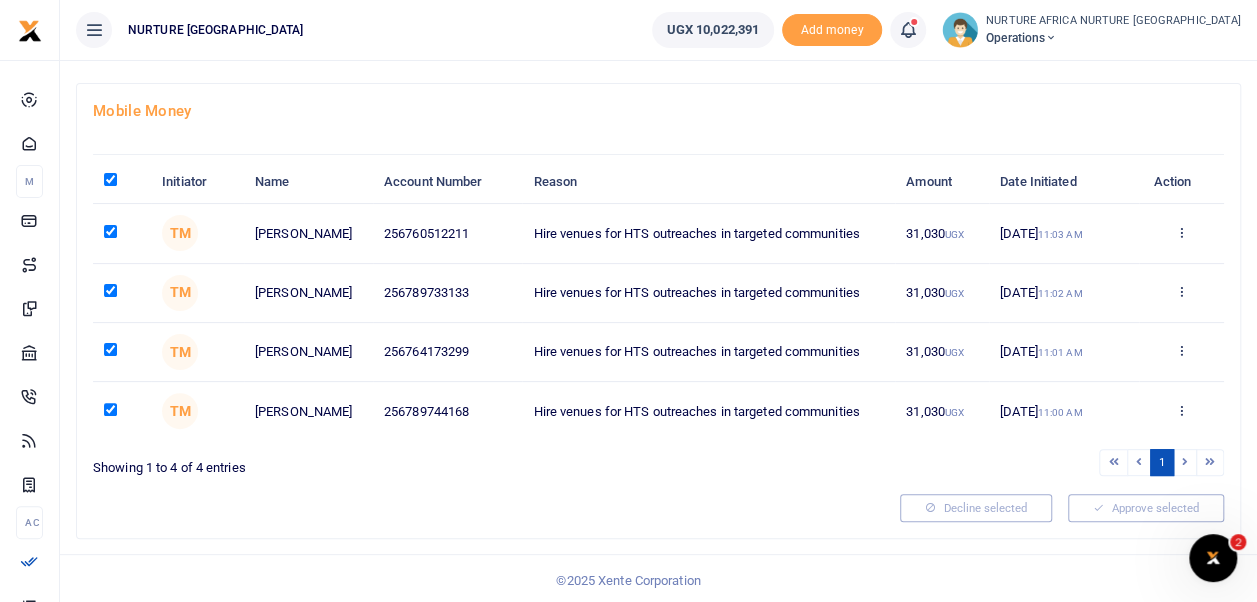 checkbox on "true" 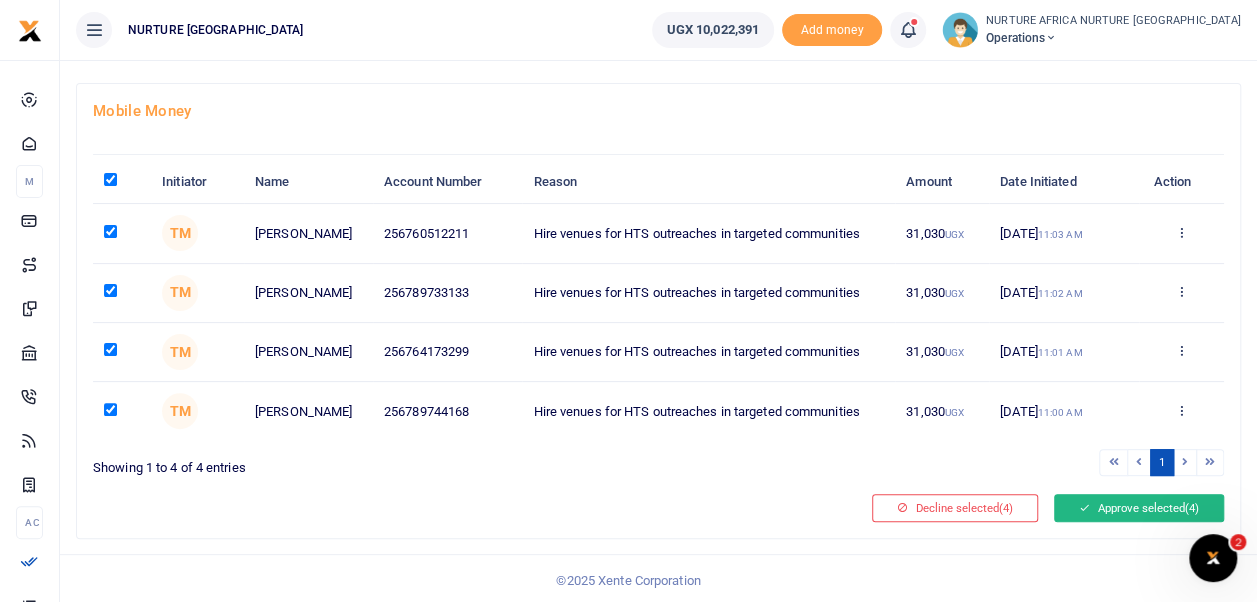 click on "Approve selected  (4)" at bounding box center (1139, 508) 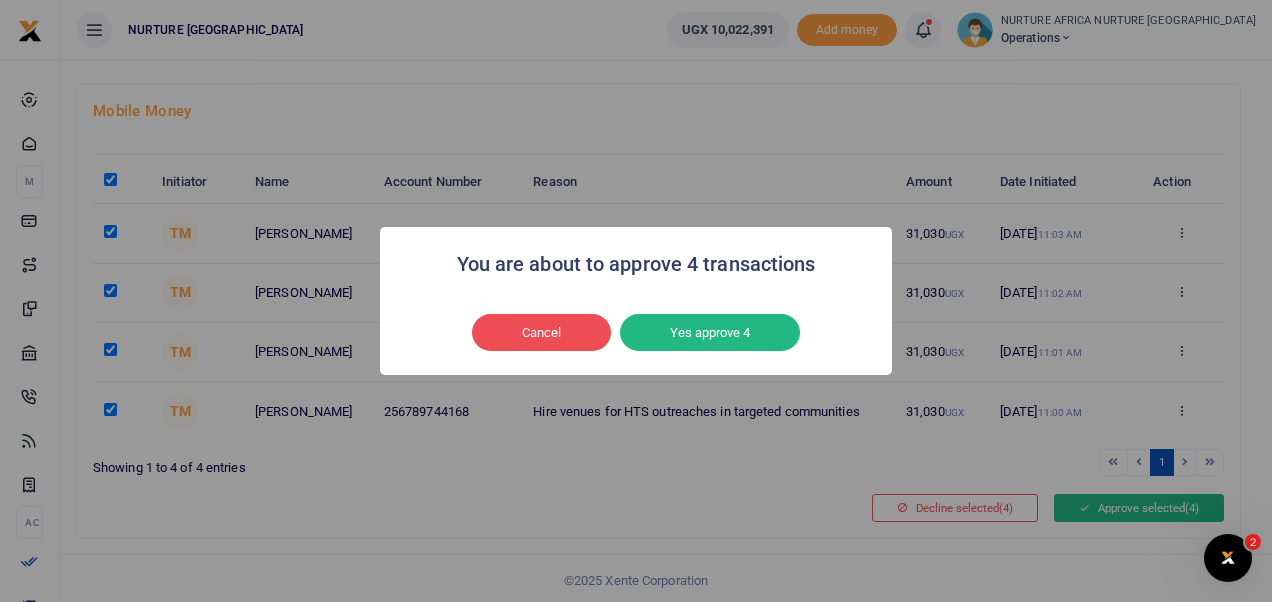 click on "Yes approve 4" at bounding box center [710, 333] 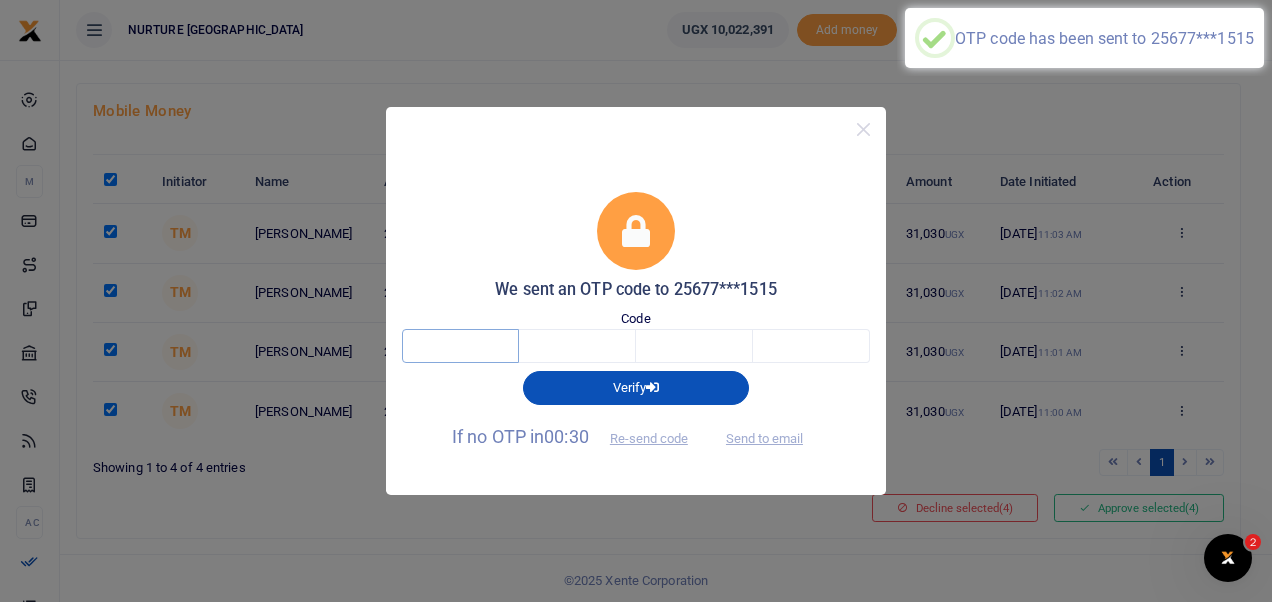 click at bounding box center [460, 346] 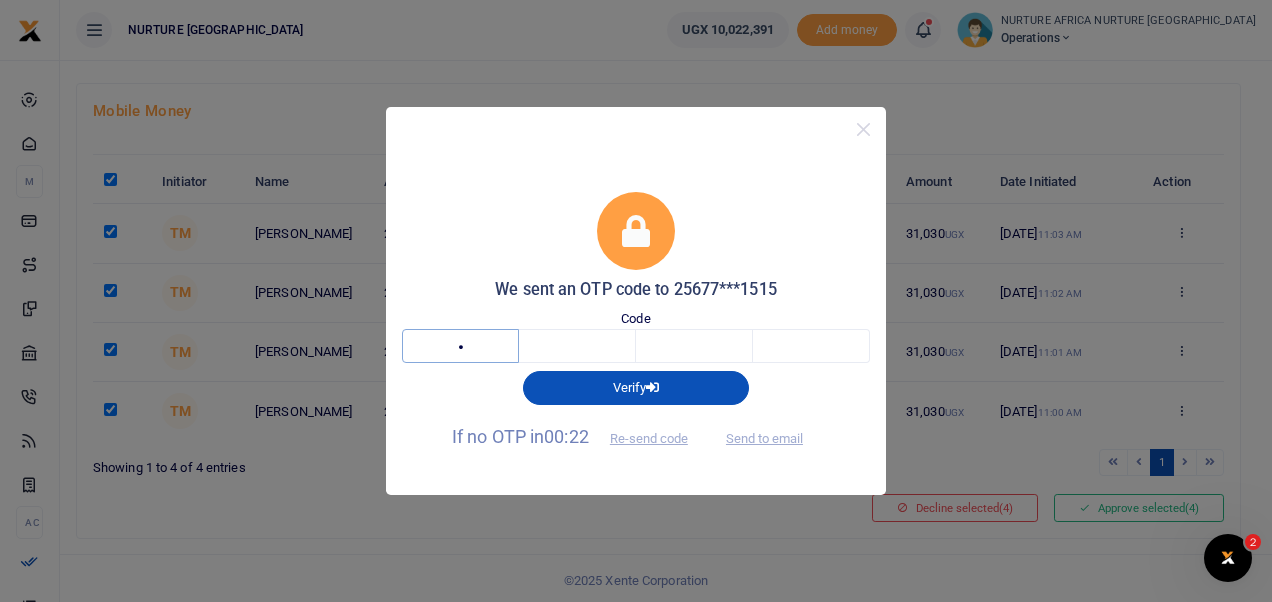 type on "6" 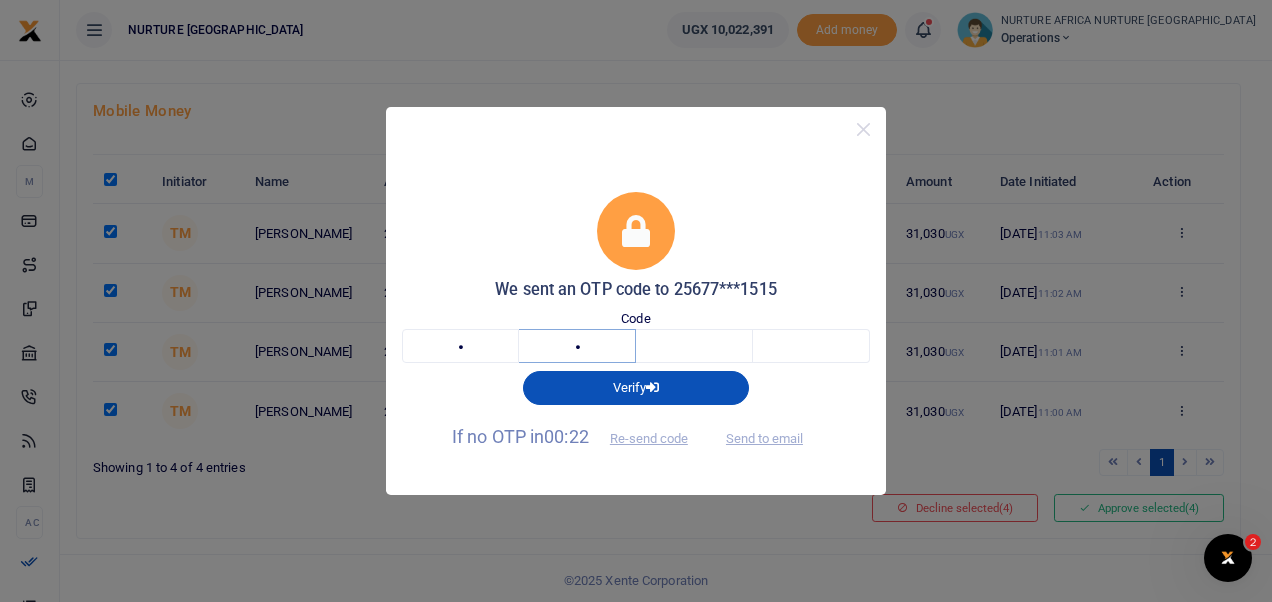 type on "1" 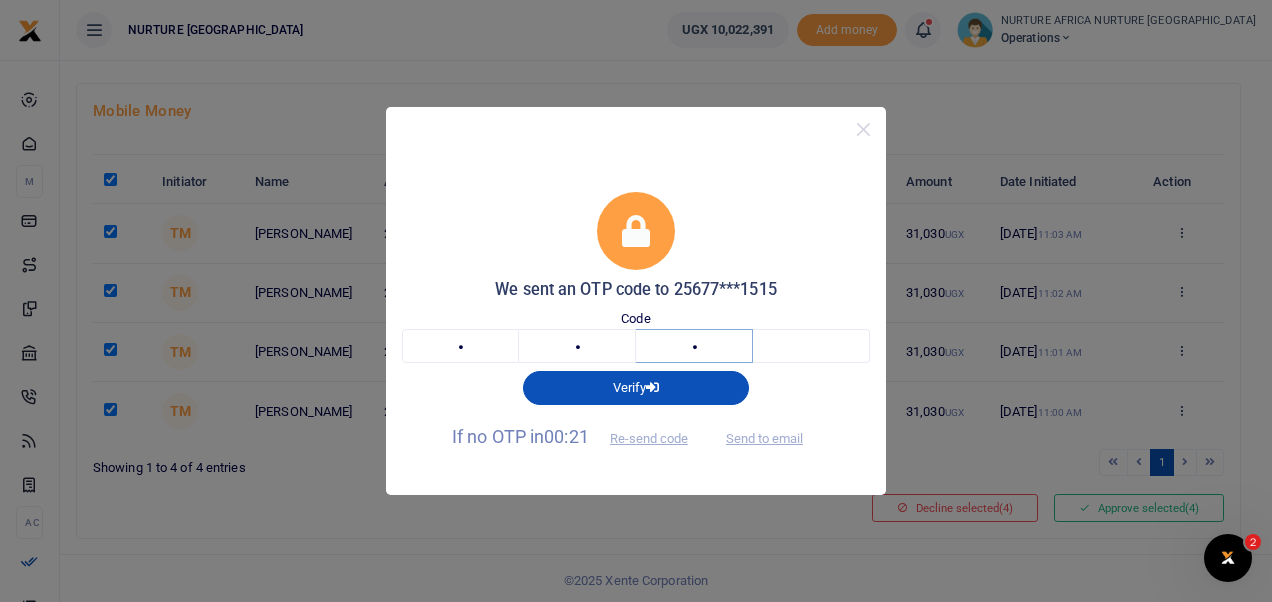 type on "2" 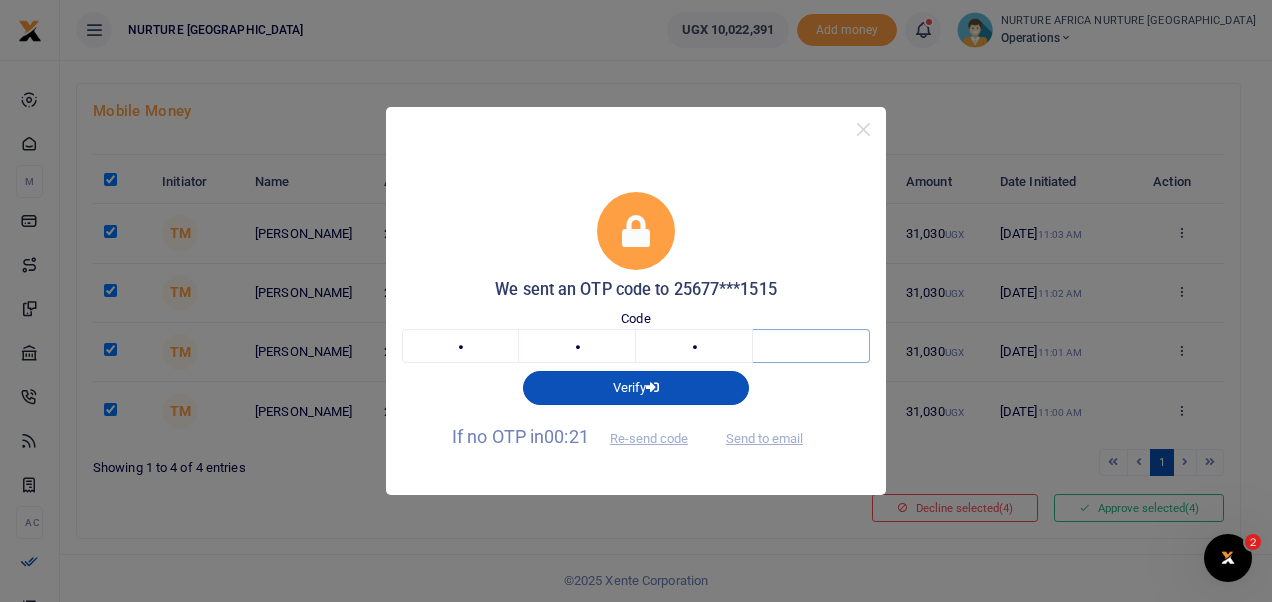 type on "7" 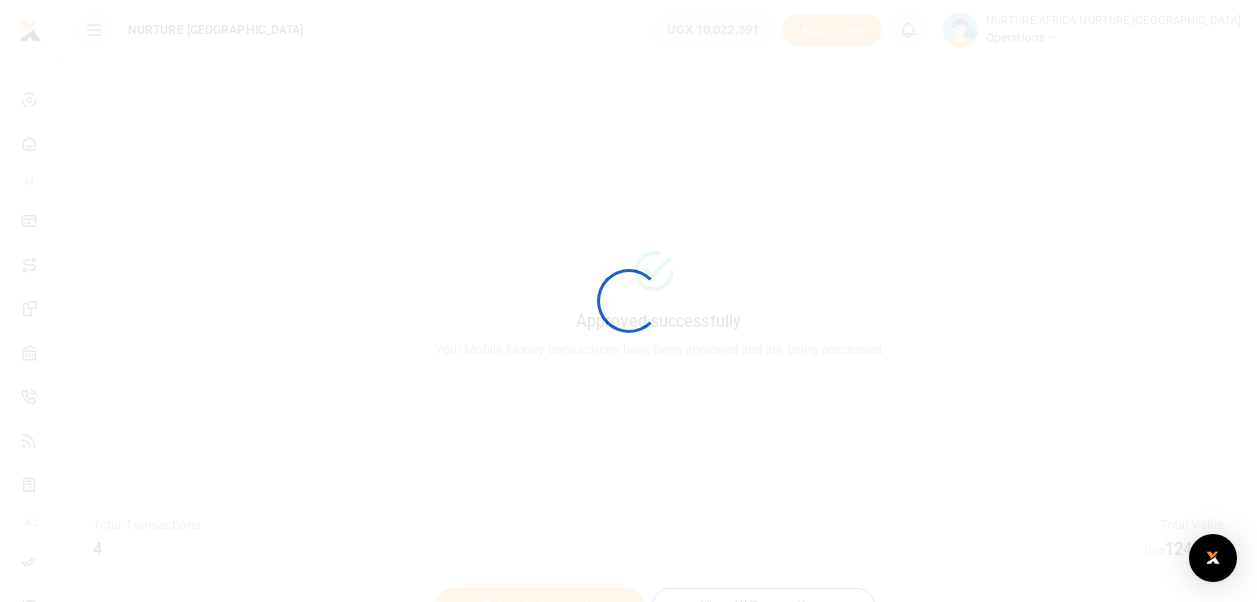 scroll, scrollTop: 0, scrollLeft: 0, axis: both 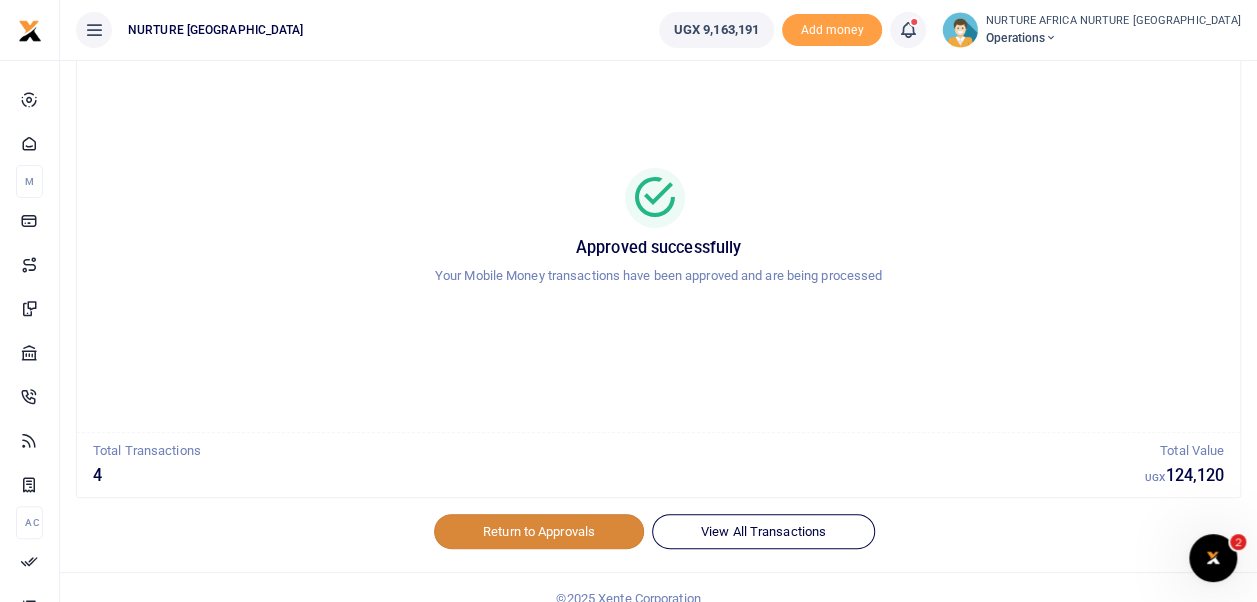 click on "Return to Approvals" at bounding box center (539, 531) 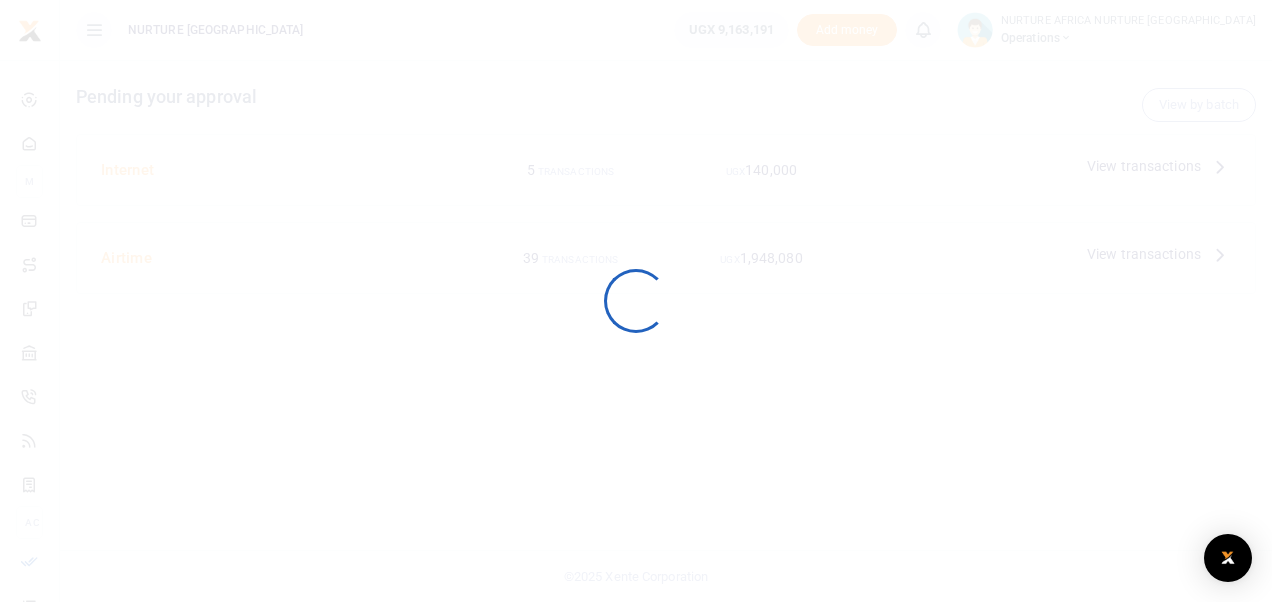 scroll, scrollTop: 0, scrollLeft: 0, axis: both 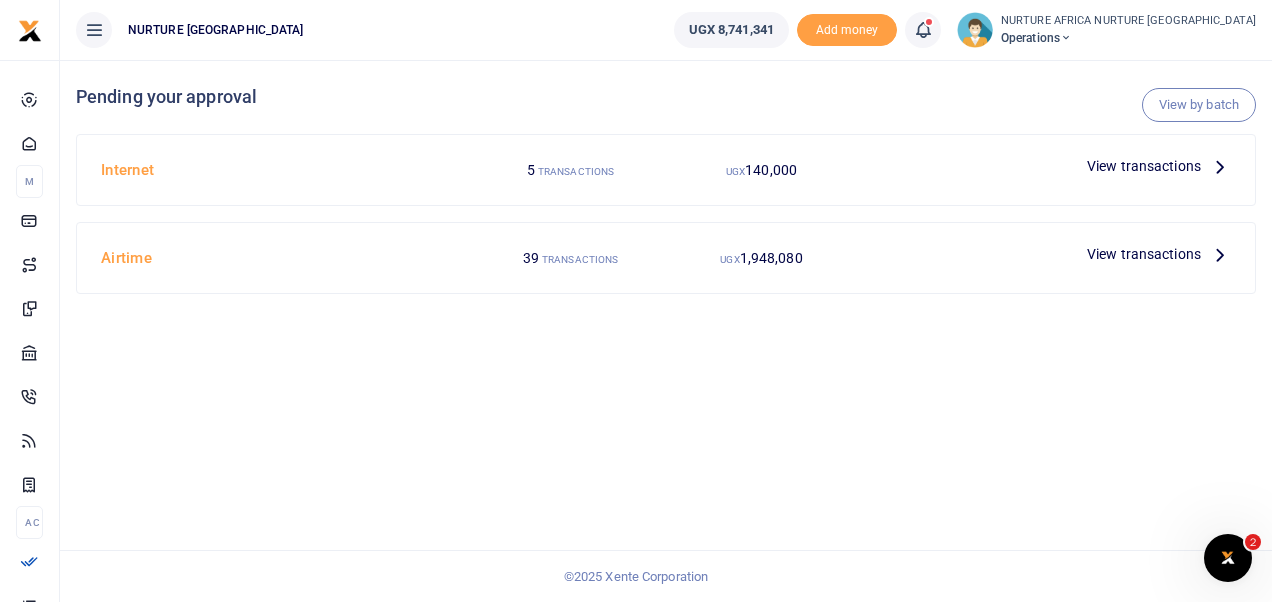 click on "View transactions" at bounding box center [1144, 254] 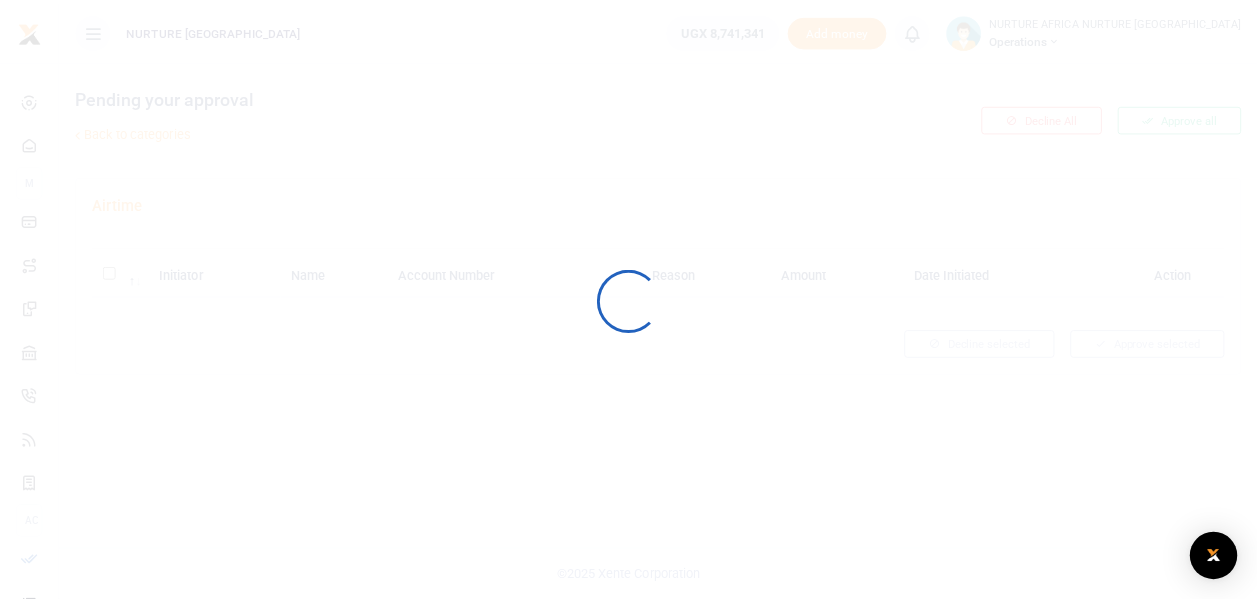 scroll, scrollTop: 0, scrollLeft: 0, axis: both 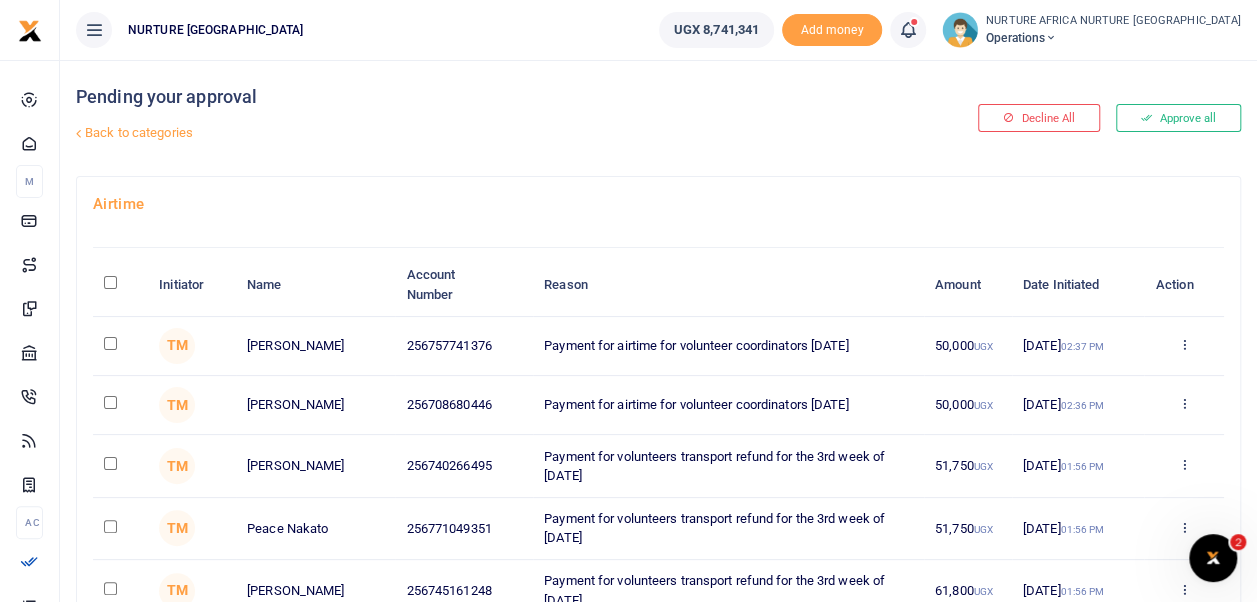 click at bounding box center [110, 282] 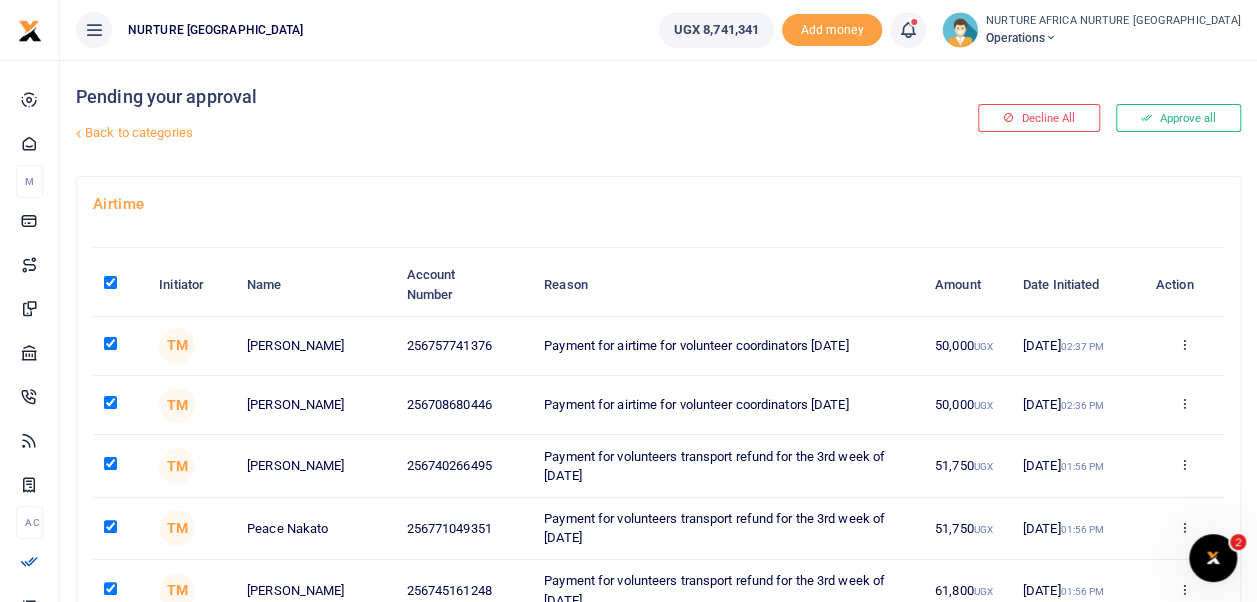 checkbox on "true" 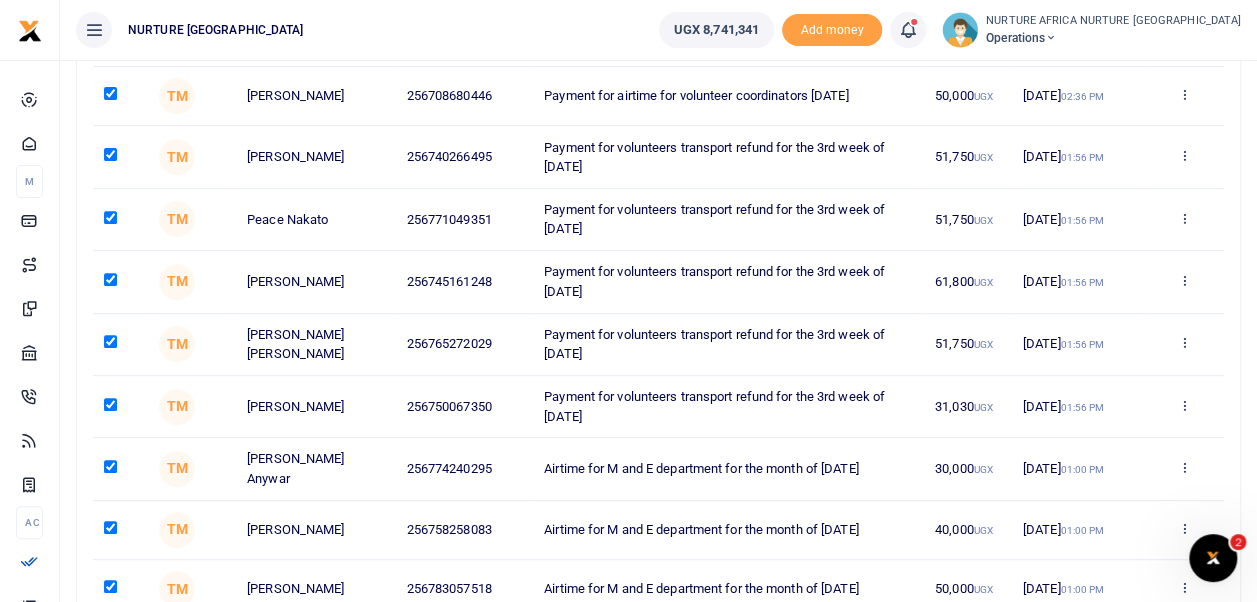 scroll, scrollTop: 310, scrollLeft: 0, axis: vertical 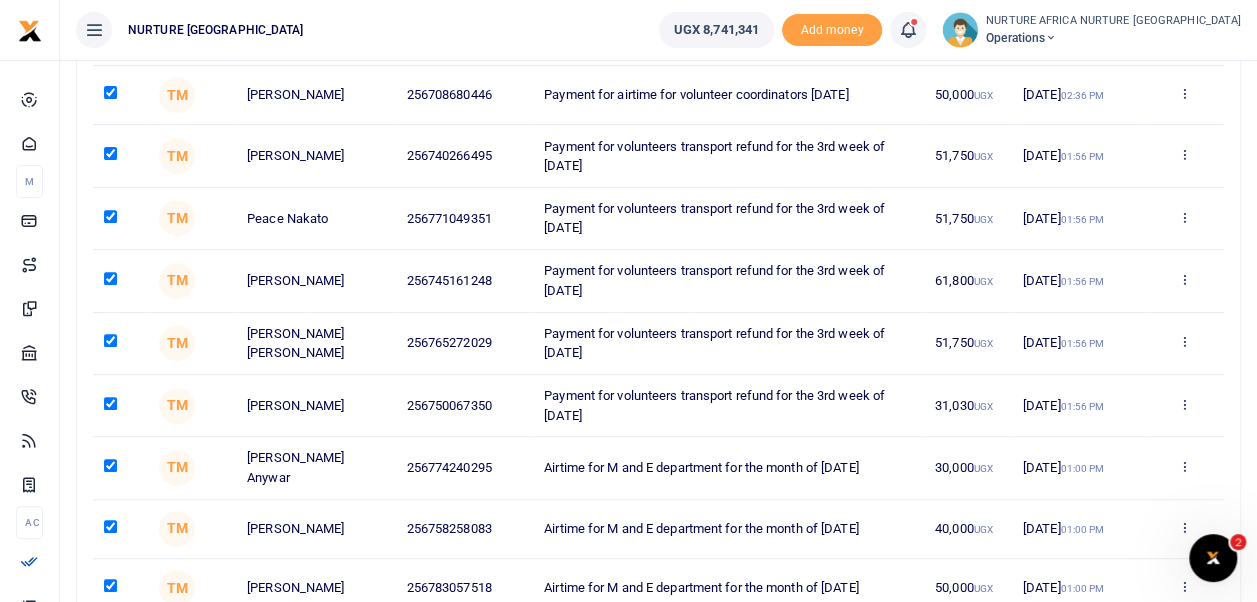 click at bounding box center (110, 403) 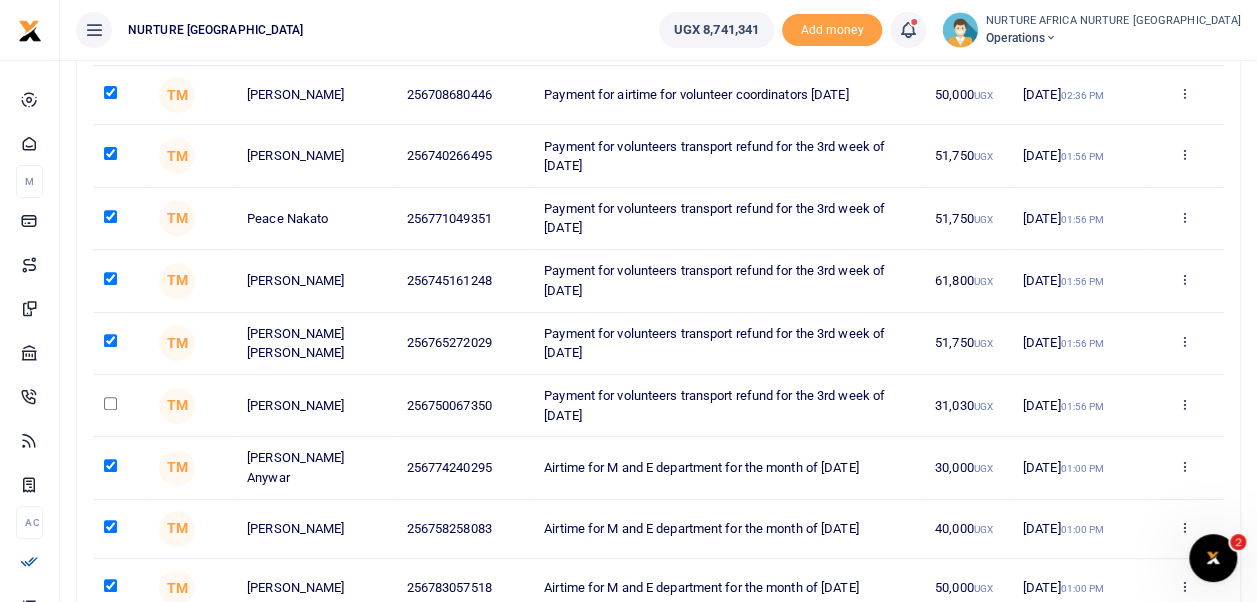 checkbox on "false" 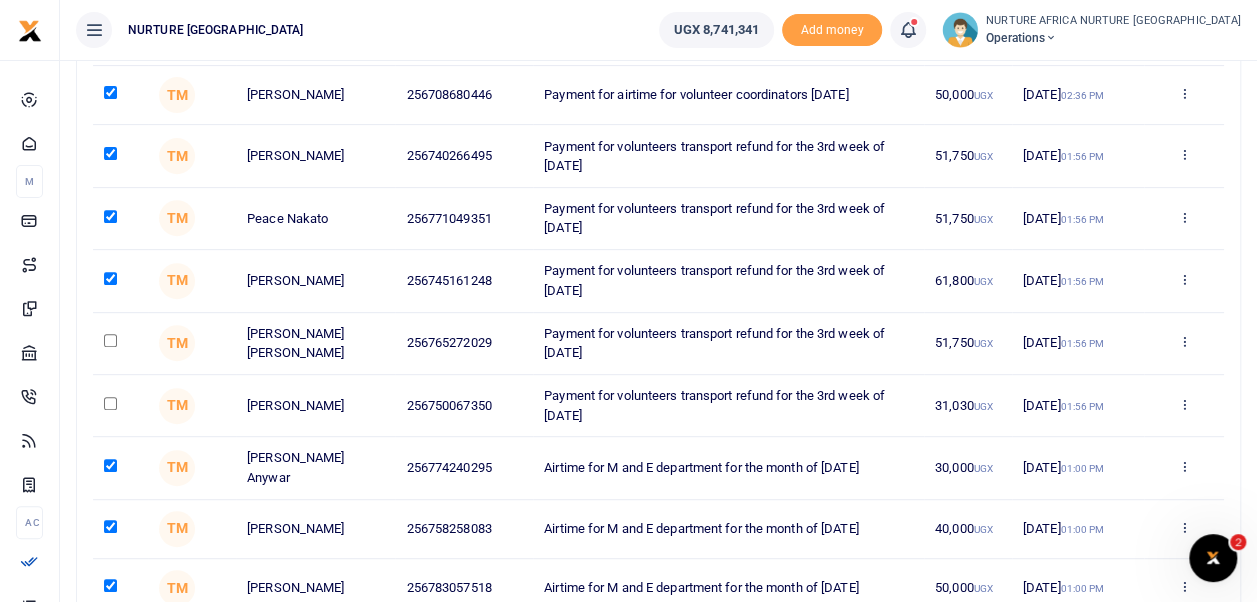 click at bounding box center (110, 278) 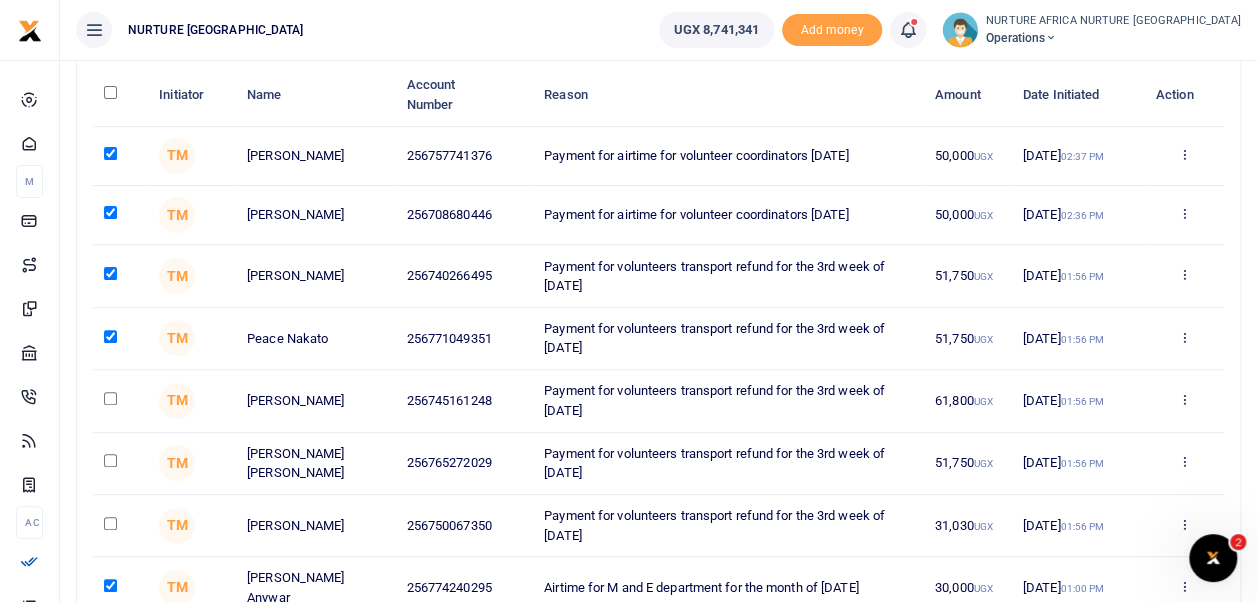 scroll, scrollTop: 190, scrollLeft: 0, axis: vertical 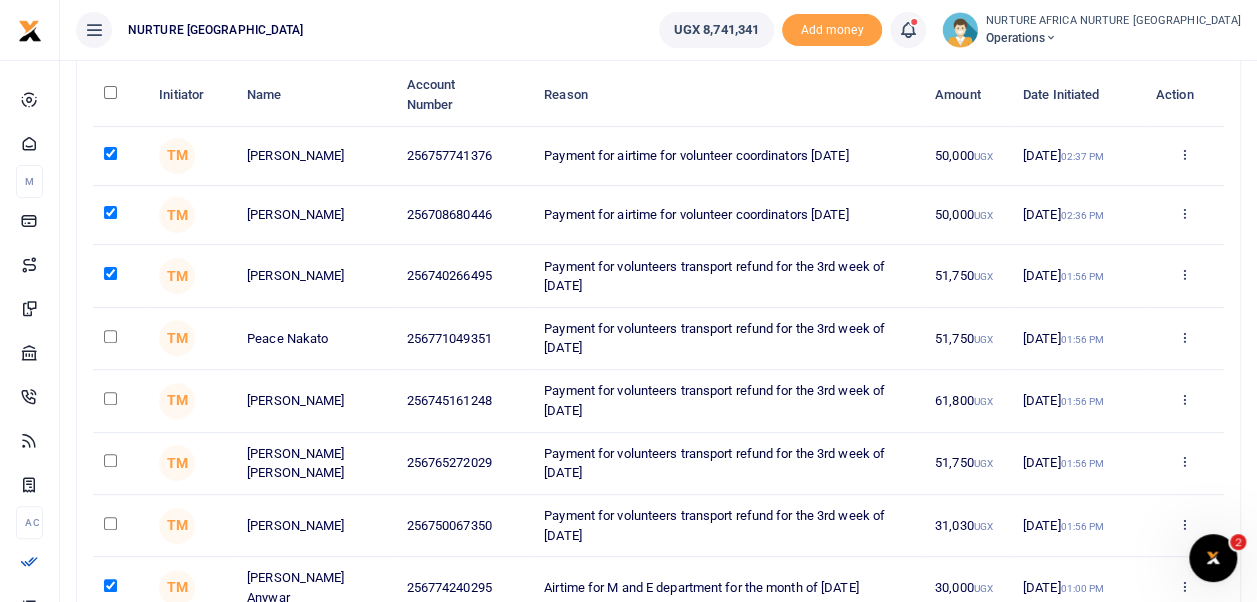 click at bounding box center (110, 273) 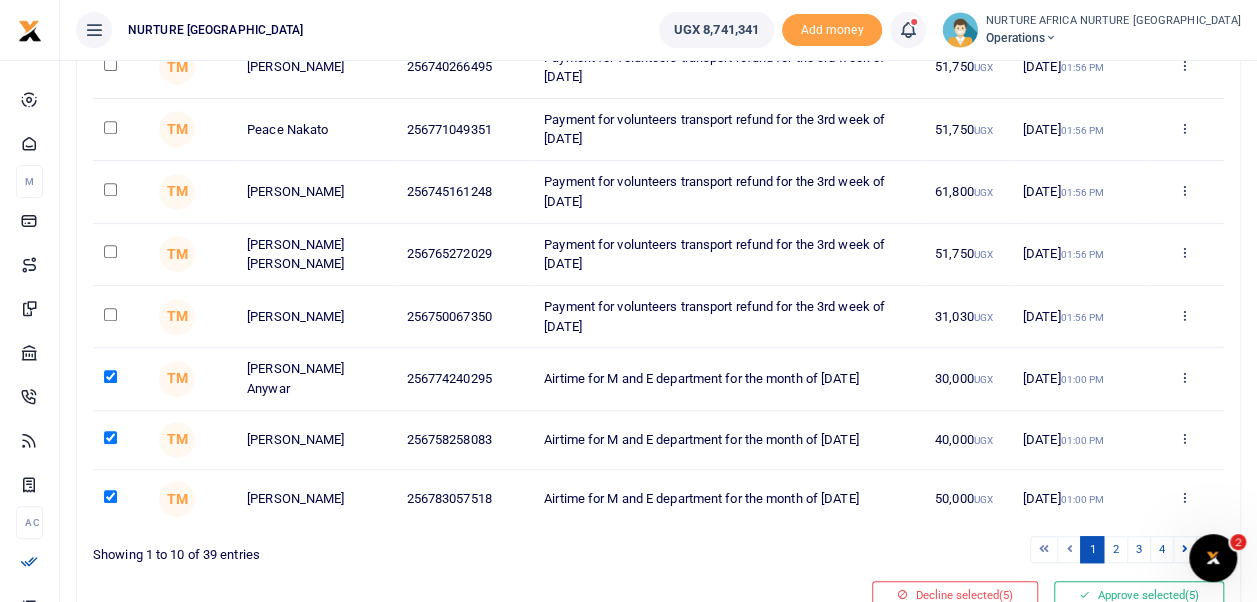 scroll, scrollTop: 417, scrollLeft: 0, axis: vertical 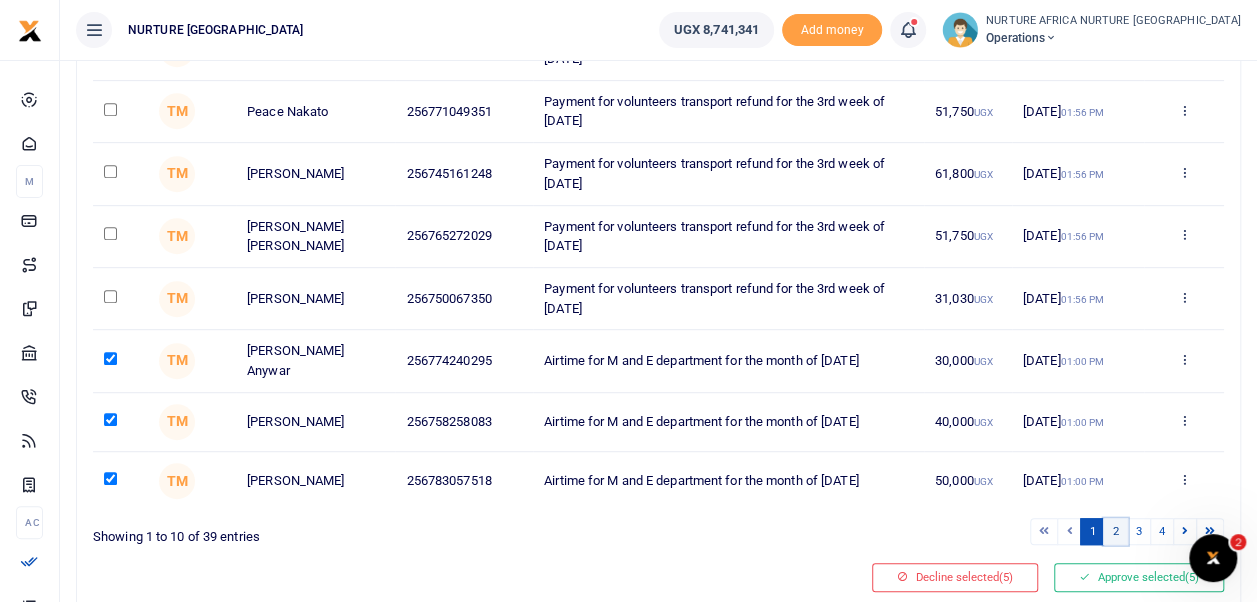 click on "2" at bounding box center [1115, 531] 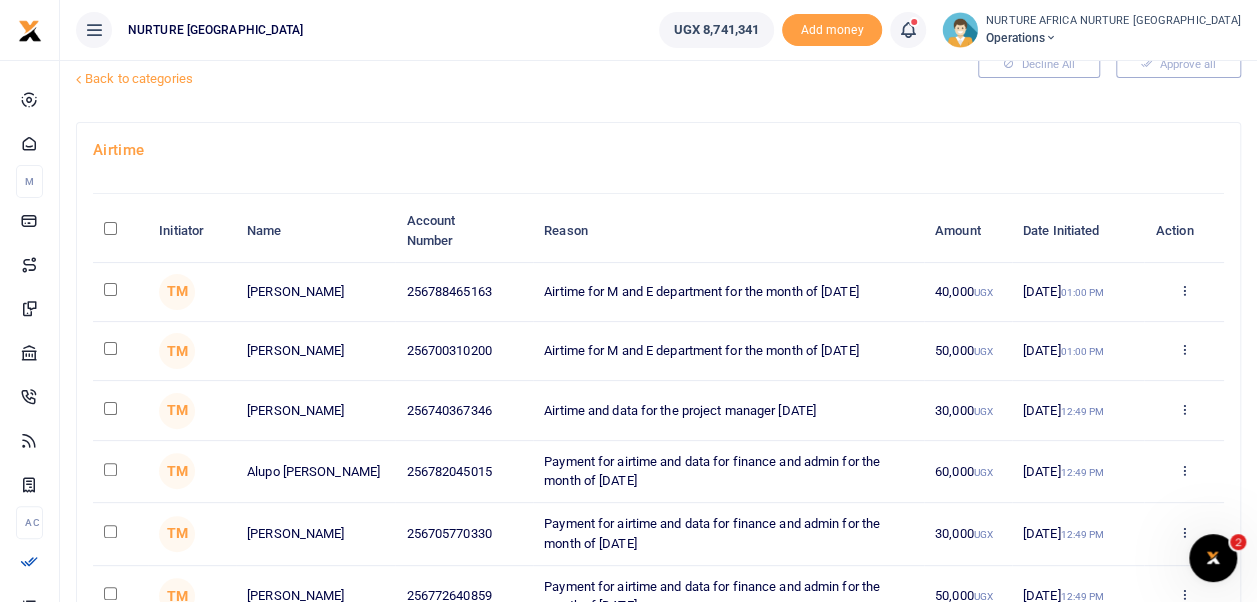 scroll, scrollTop: 0, scrollLeft: 0, axis: both 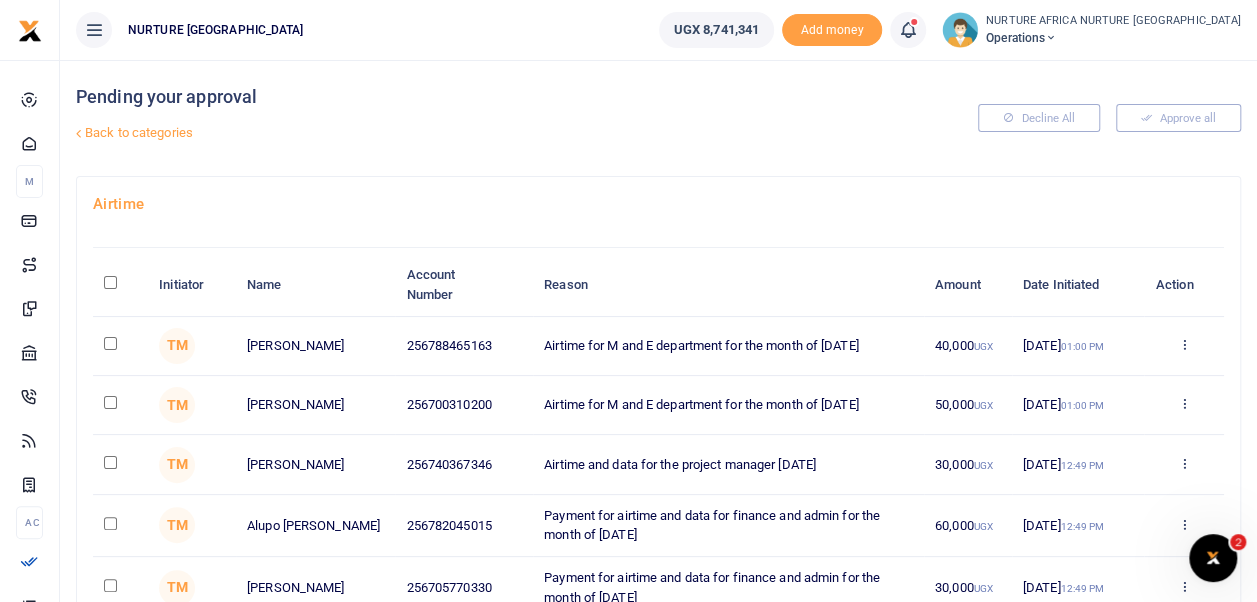click at bounding box center [110, 282] 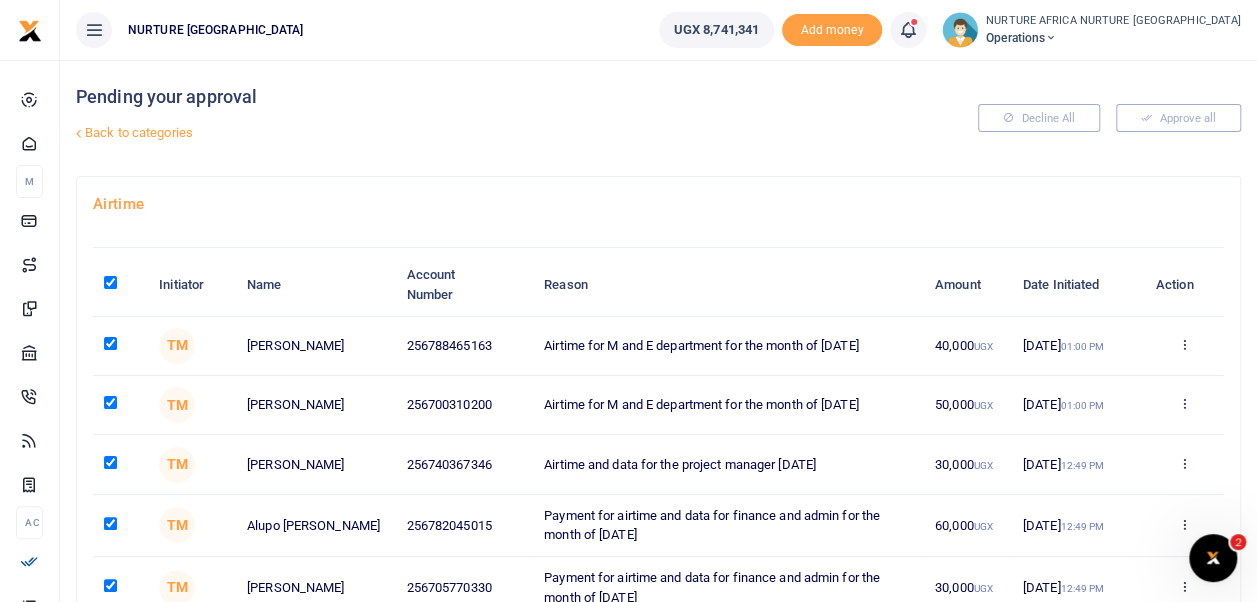checkbox on "true" 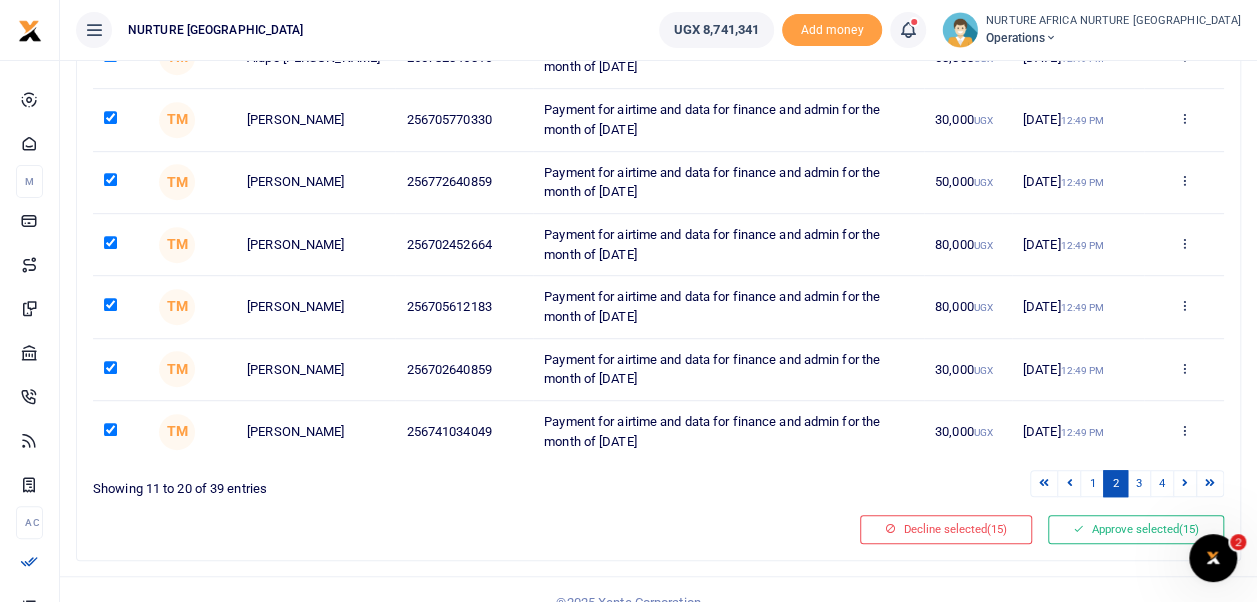 scroll, scrollTop: 471, scrollLeft: 0, axis: vertical 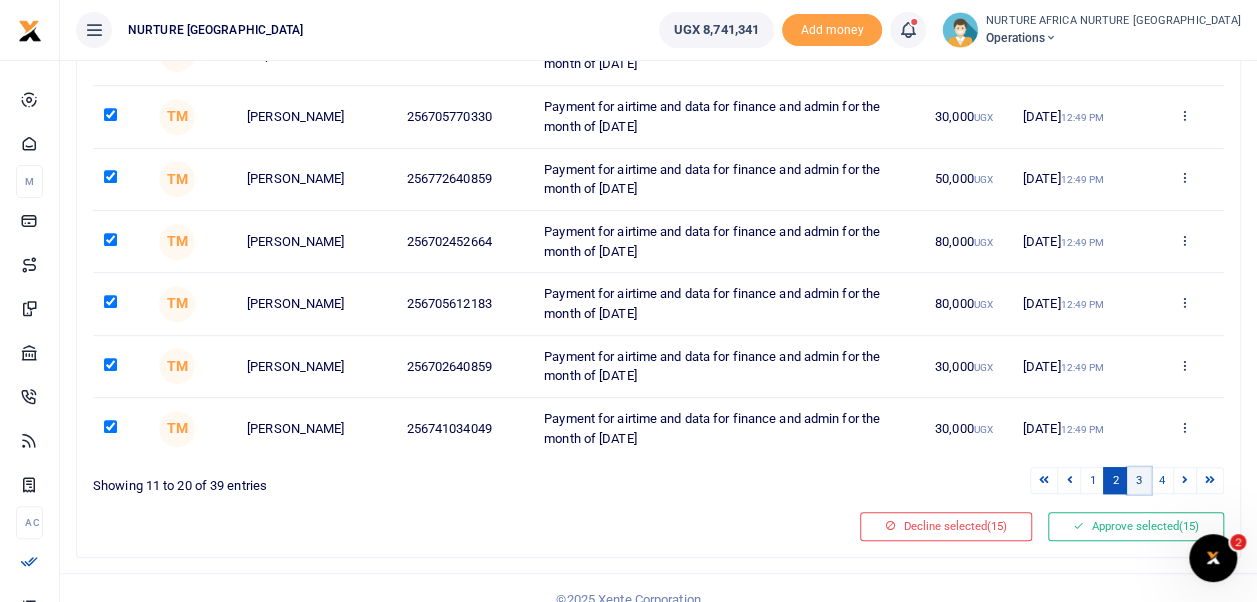 click on "3" at bounding box center [1139, 480] 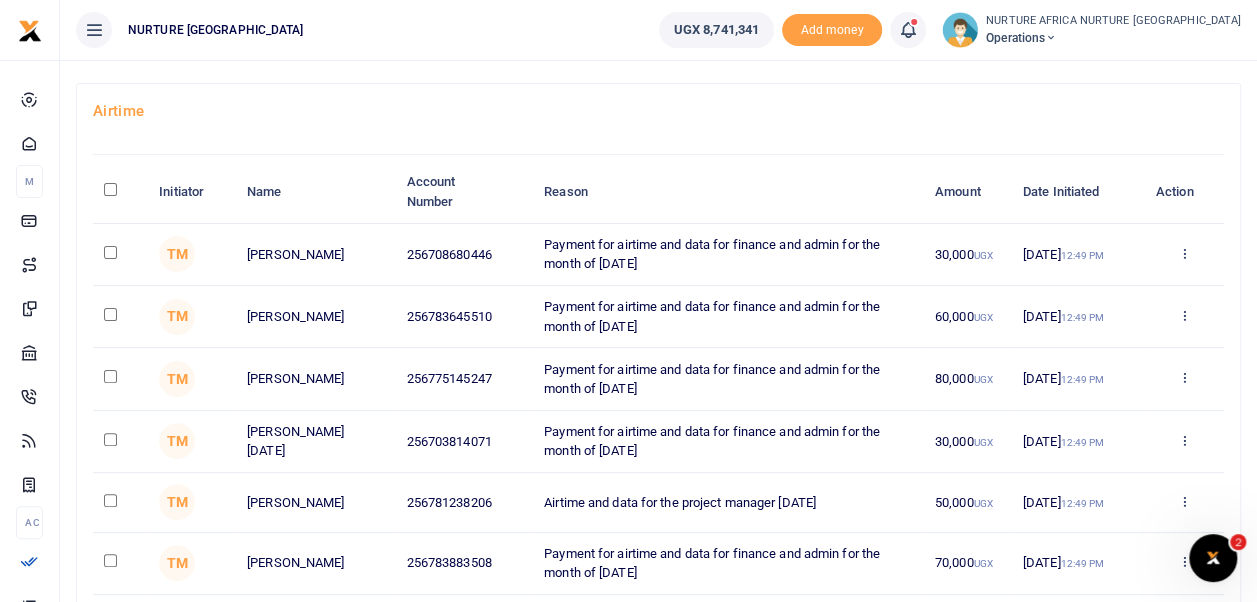scroll, scrollTop: 58, scrollLeft: 0, axis: vertical 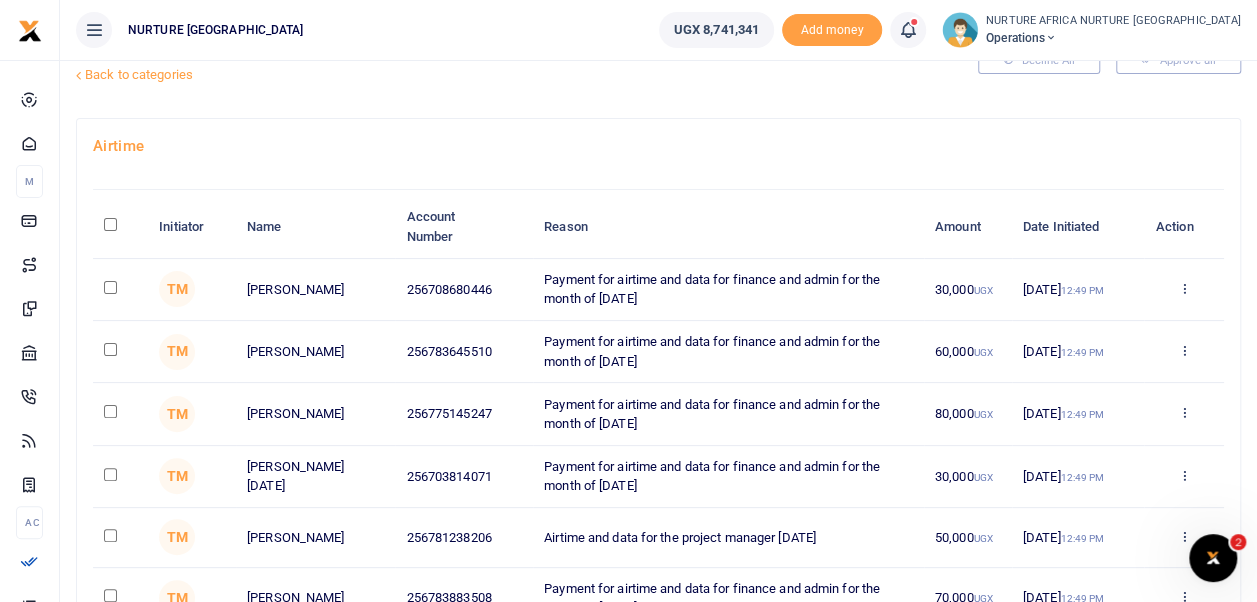 click at bounding box center [110, 224] 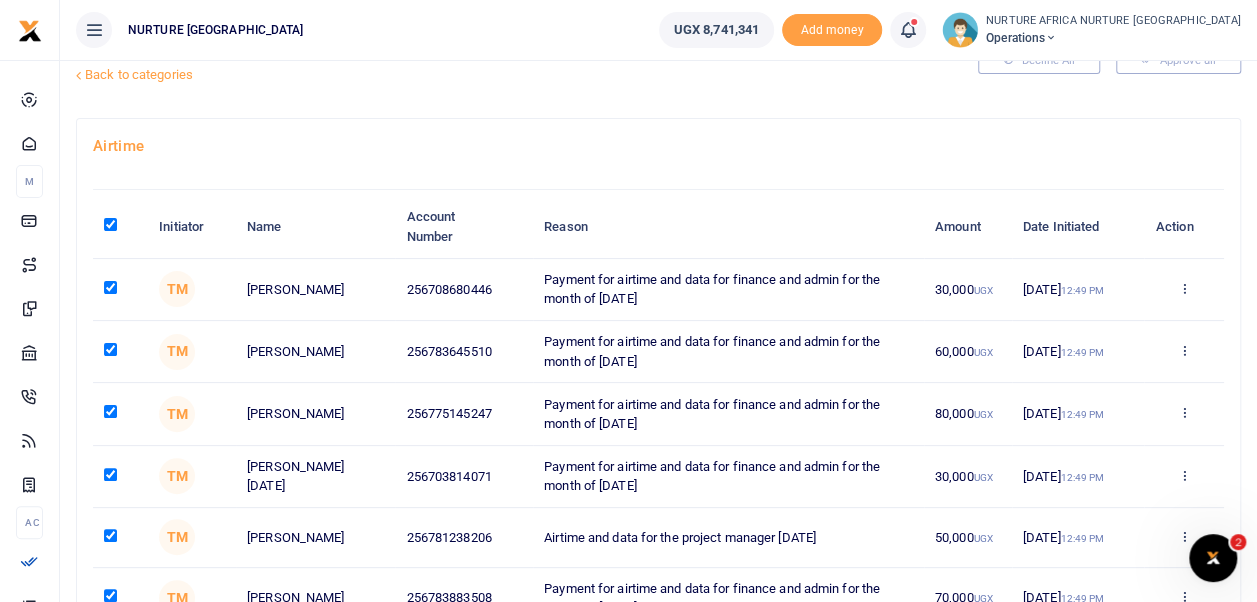 checkbox on "true" 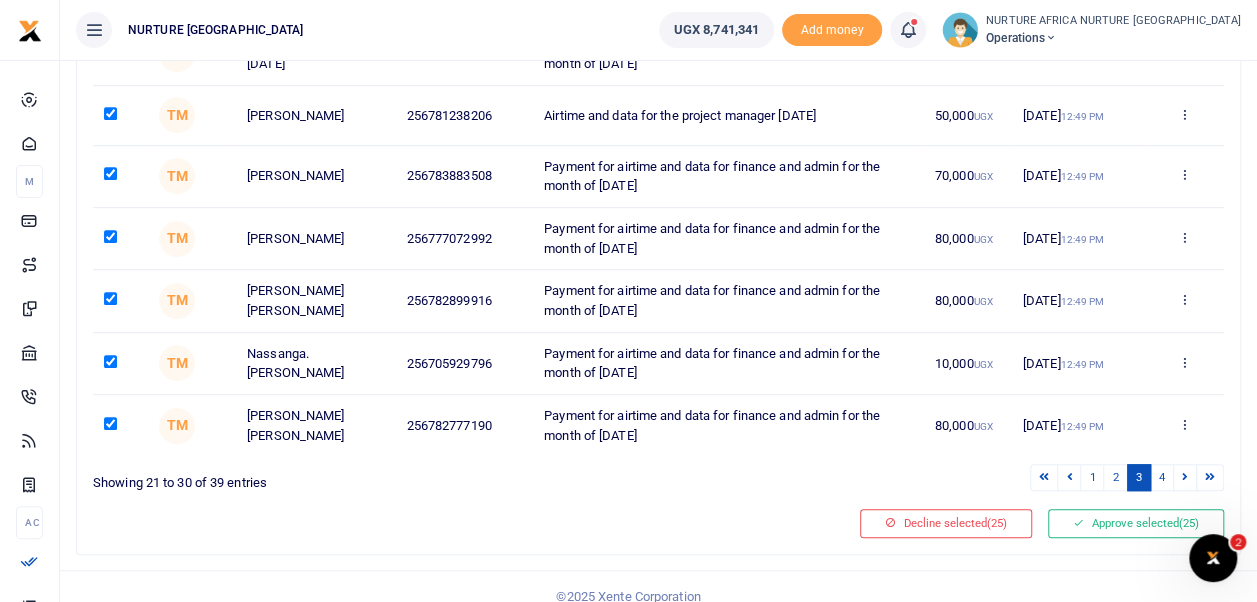 scroll, scrollTop: 497, scrollLeft: 0, axis: vertical 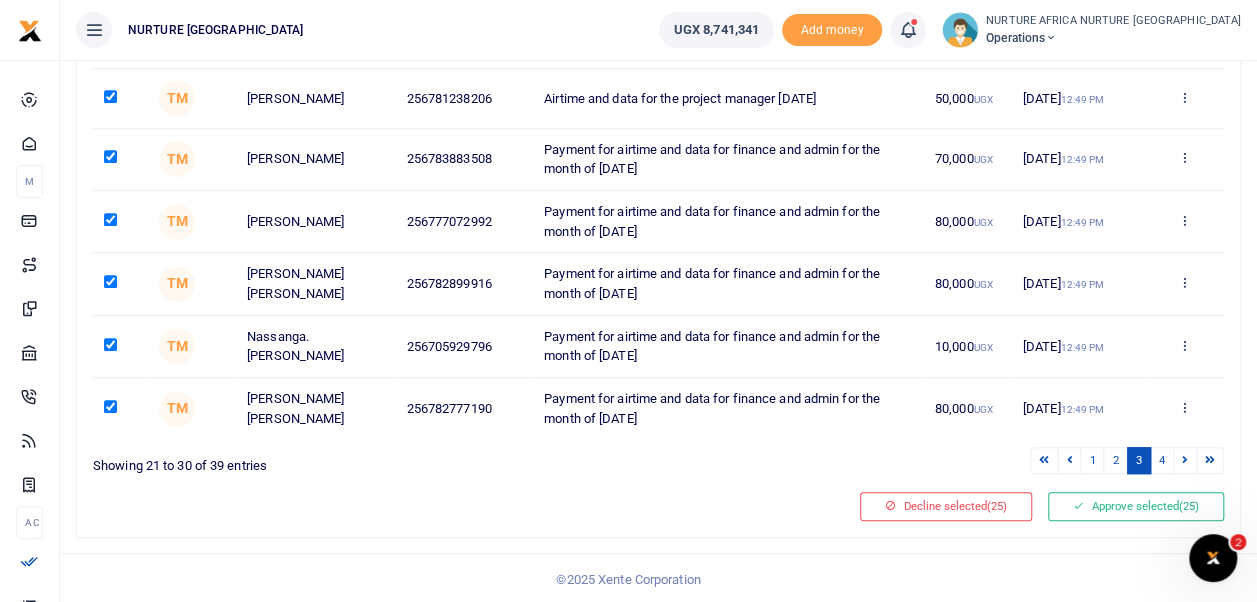 click on "4" at bounding box center [1162, 460] 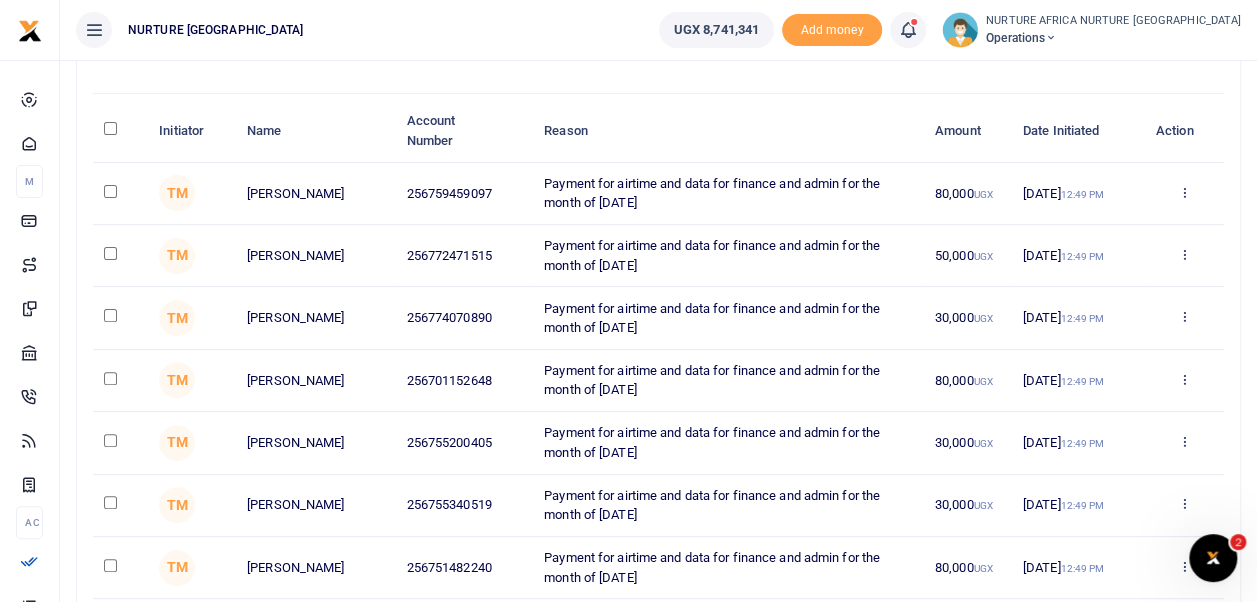 scroll, scrollTop: 118, scrollLeft: 0, axis: vertical 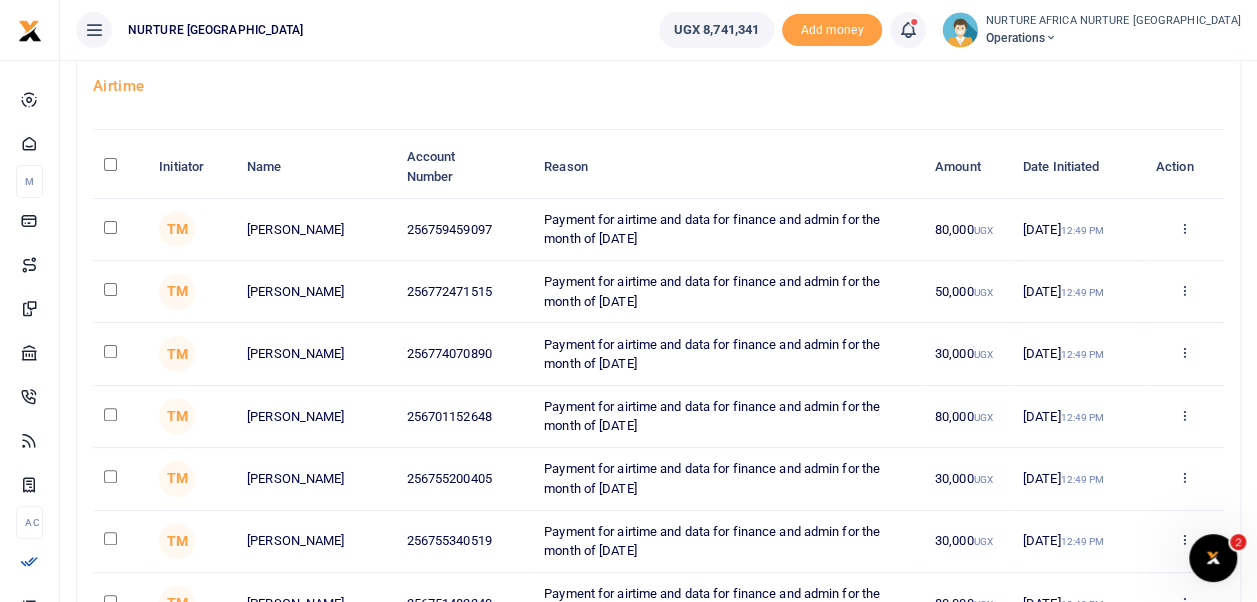 click at bounding box center (110, 164) 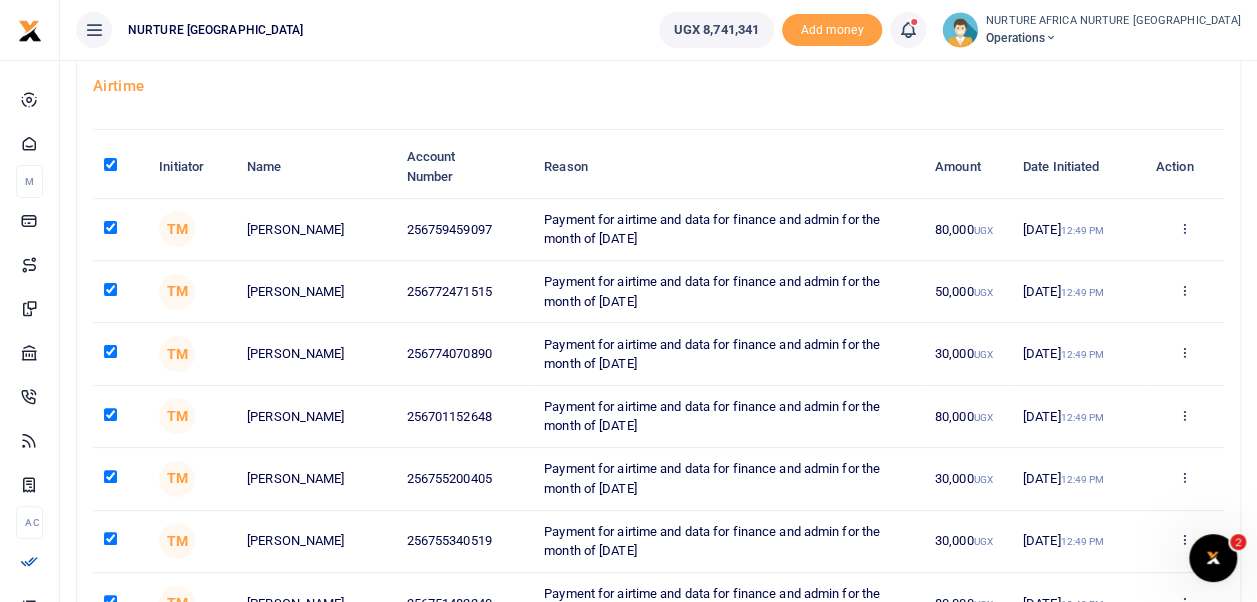 checkbox on "true" 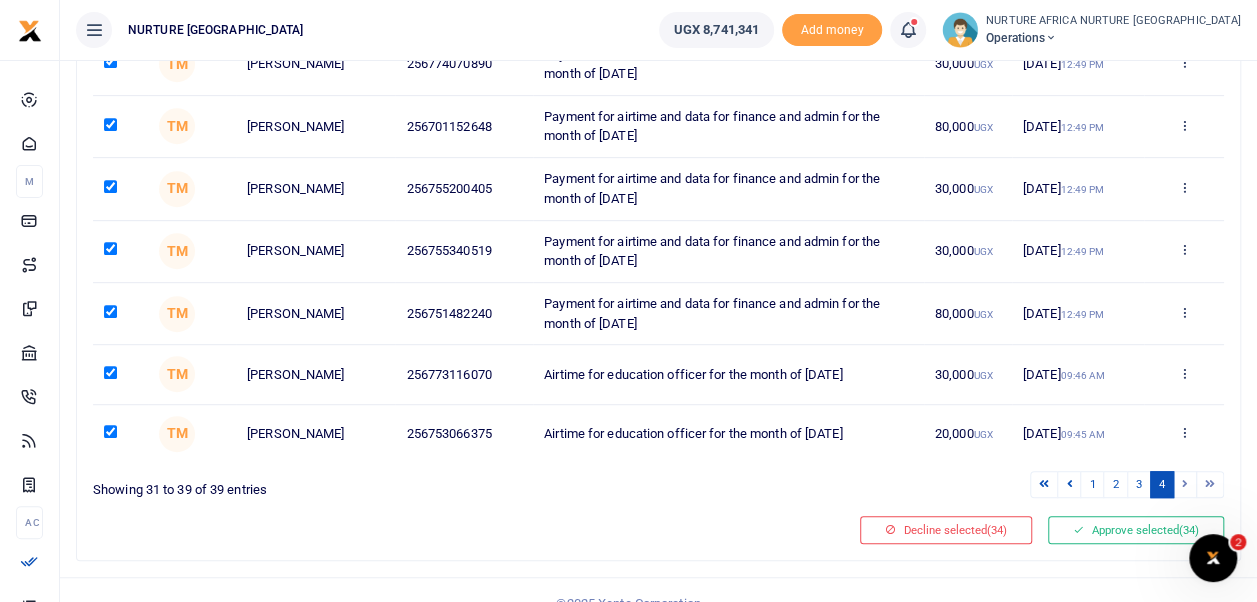 scroll, scrollTop: 435, scrollLeft: 0, axis: vertical 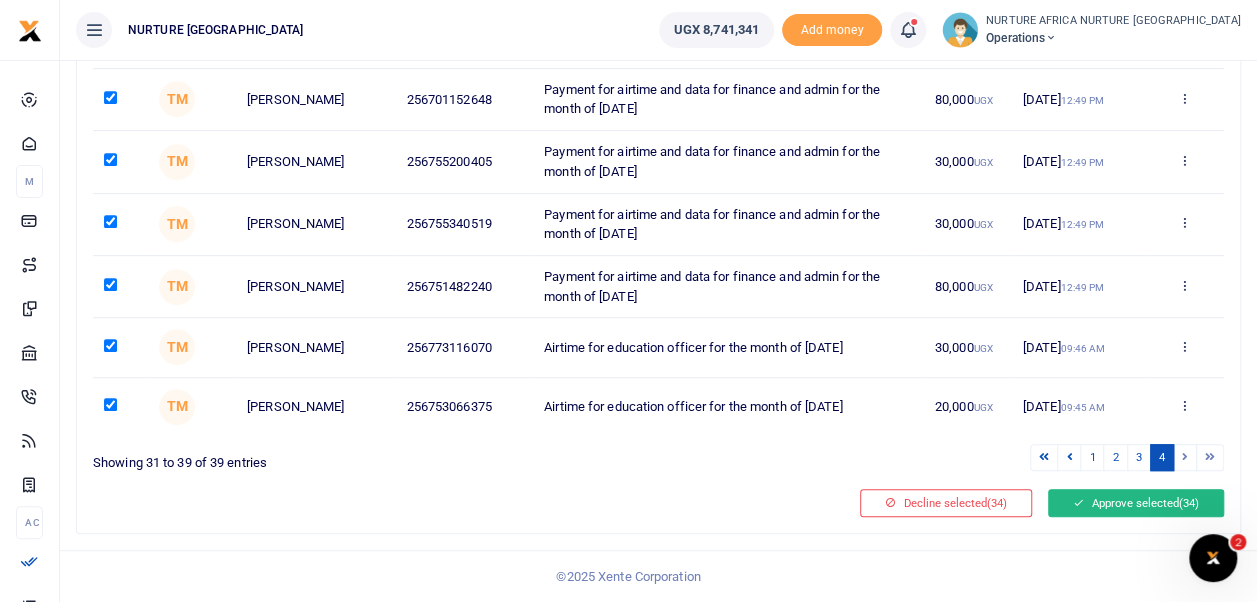 click on "Approve selected  (34)" at bounding box center [1136, 503] 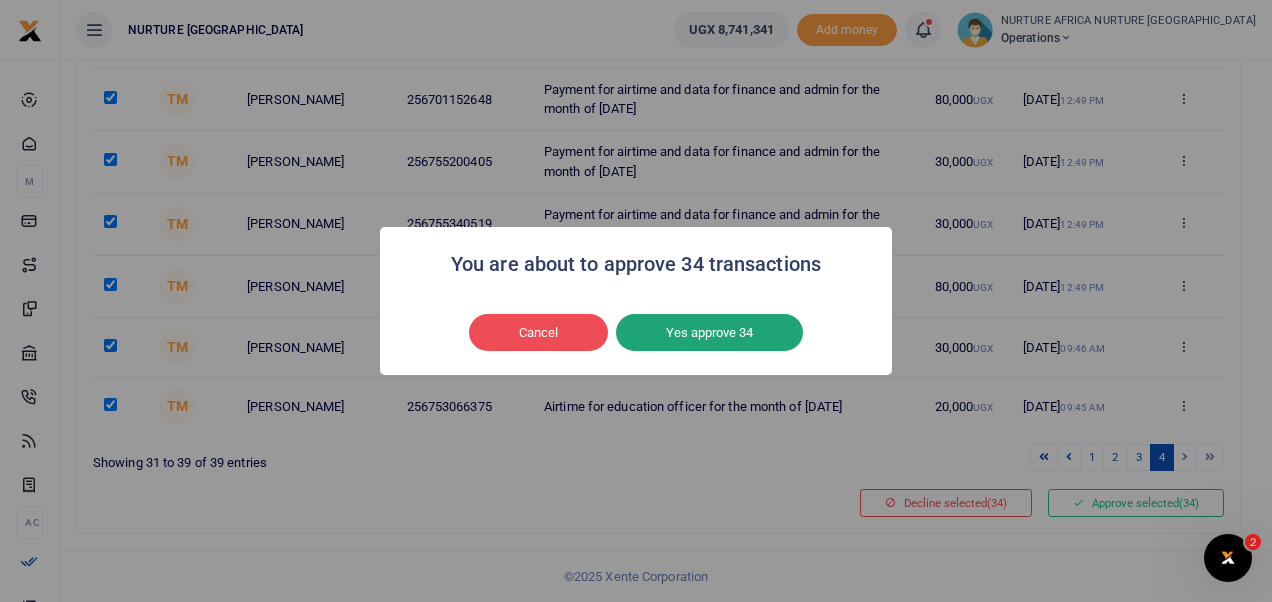 click on "Yes approve 34" at bounding box center (709, 333) 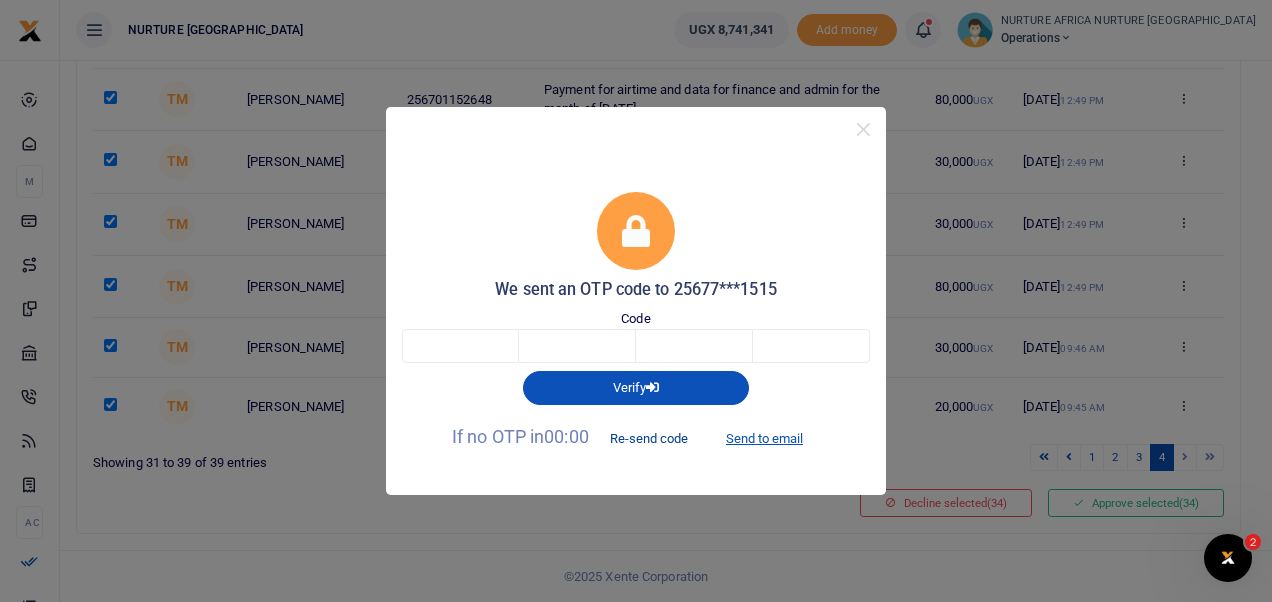 click on "Re-send code" at bounding box center (649, 438) 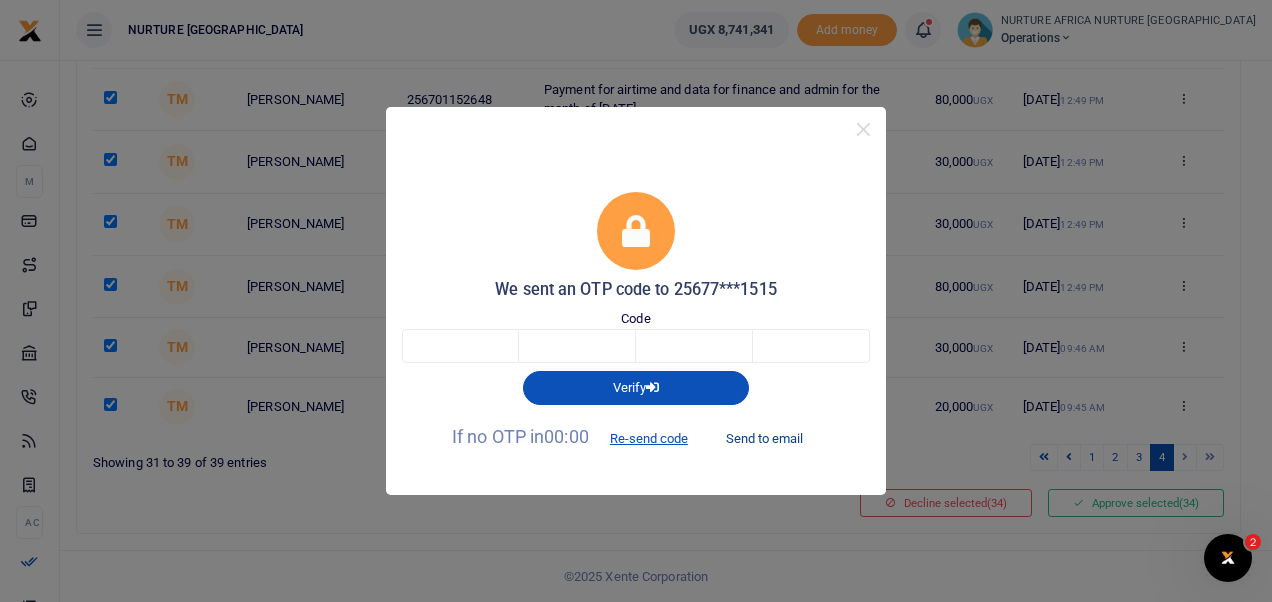 click on "Send to email" at bounding box center [764, 438] 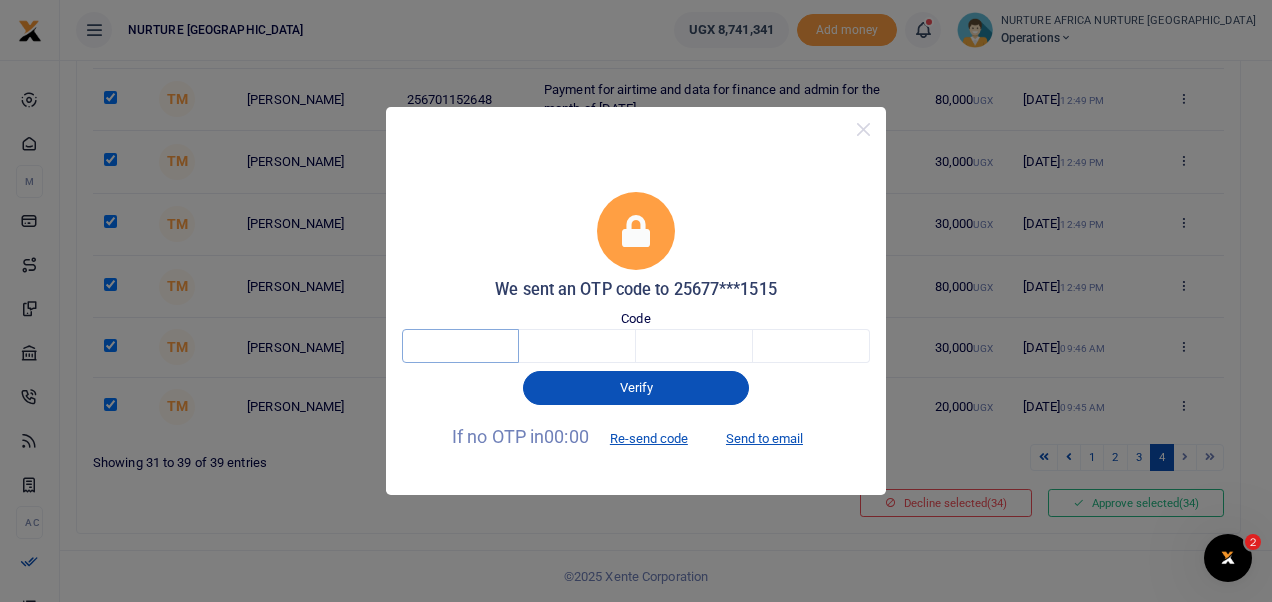 click at bounding box center (460, 346) 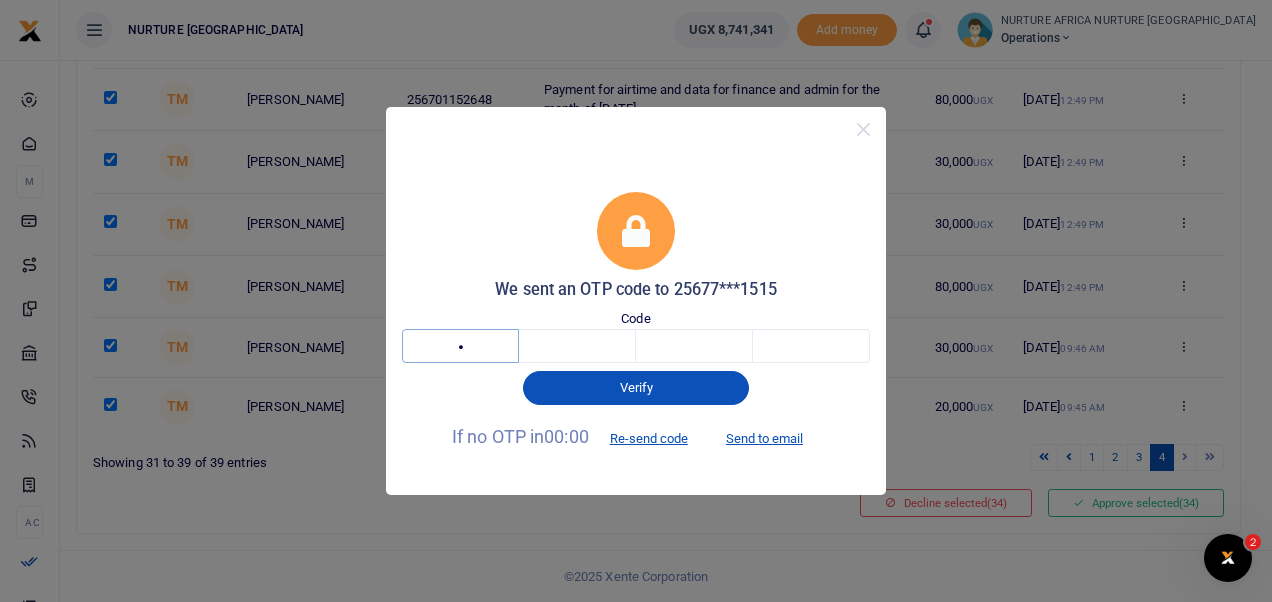 type on "5" 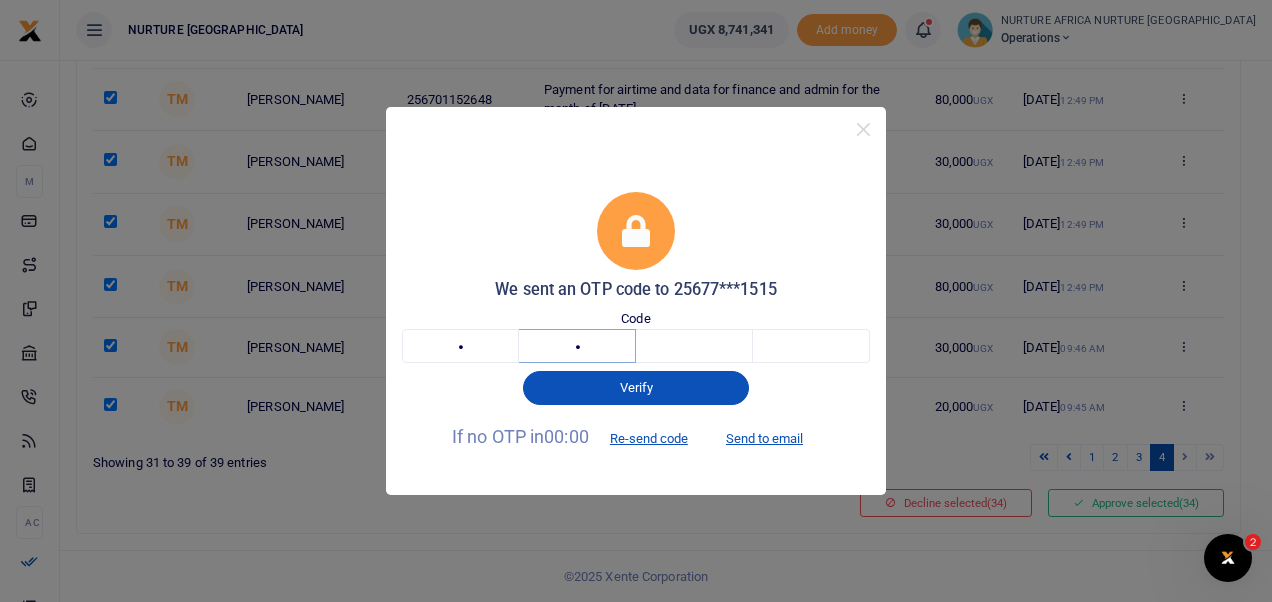 type on "5" 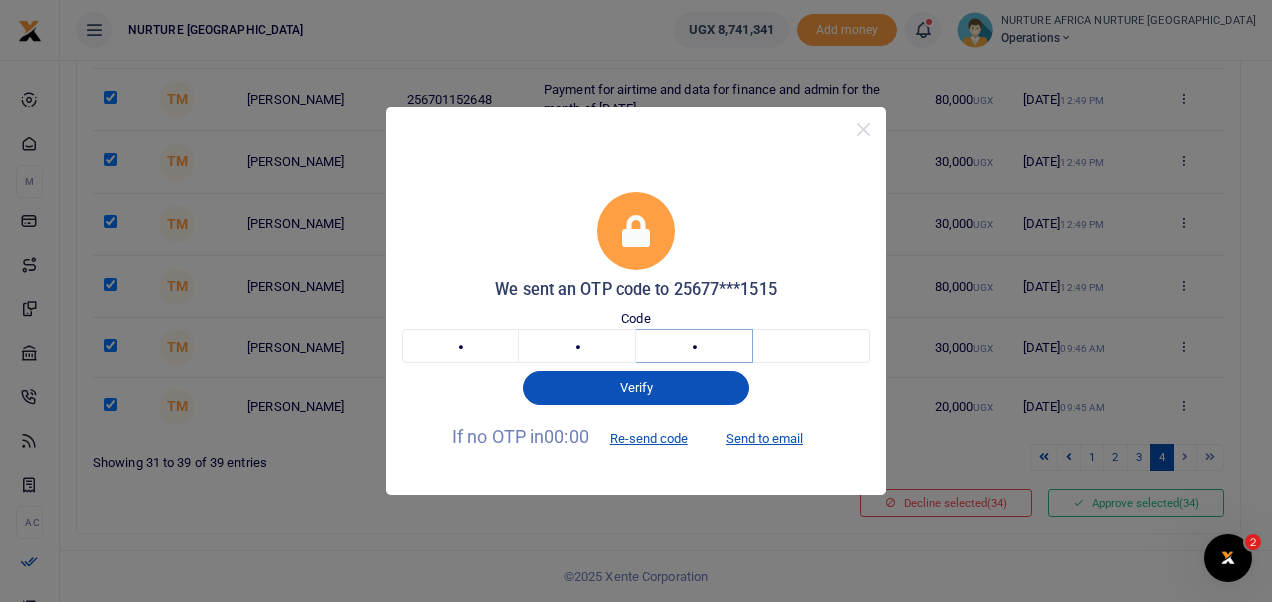 type on "1" 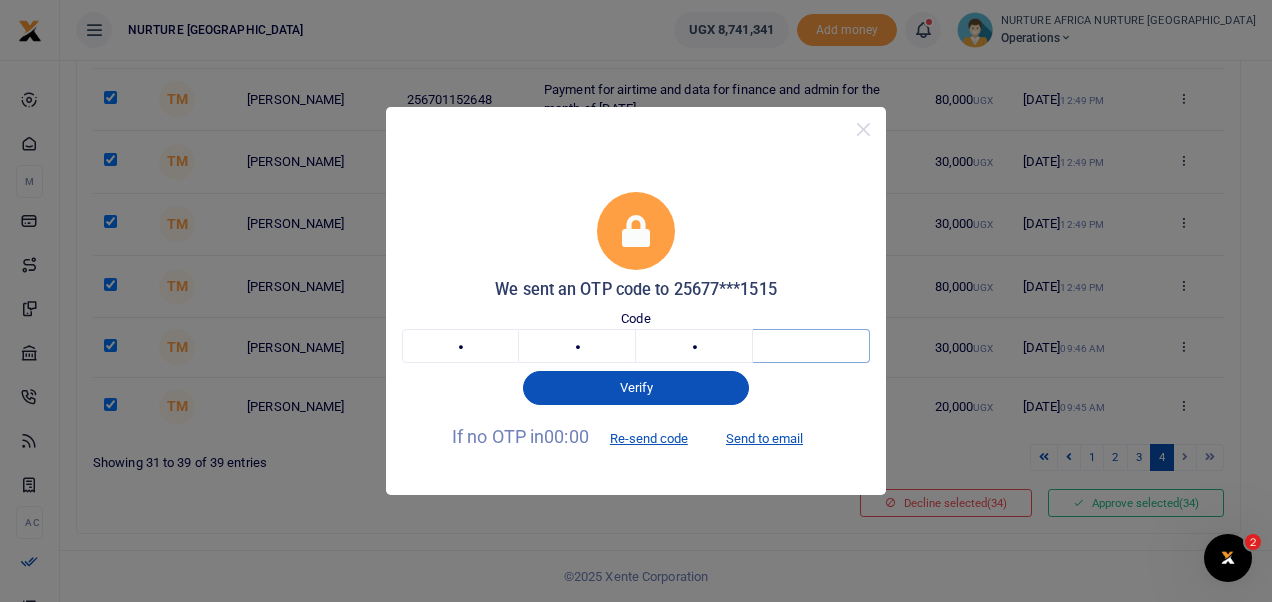 type on "3" 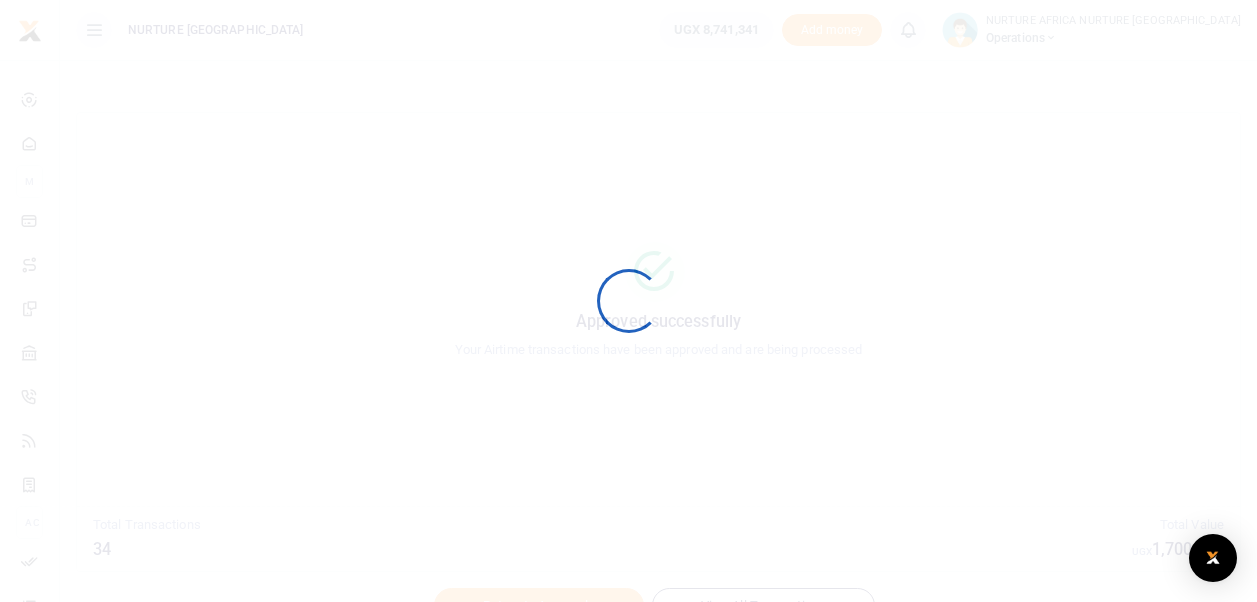 scroll, scrollTop: 0, scrollLeft: 0, axis: both 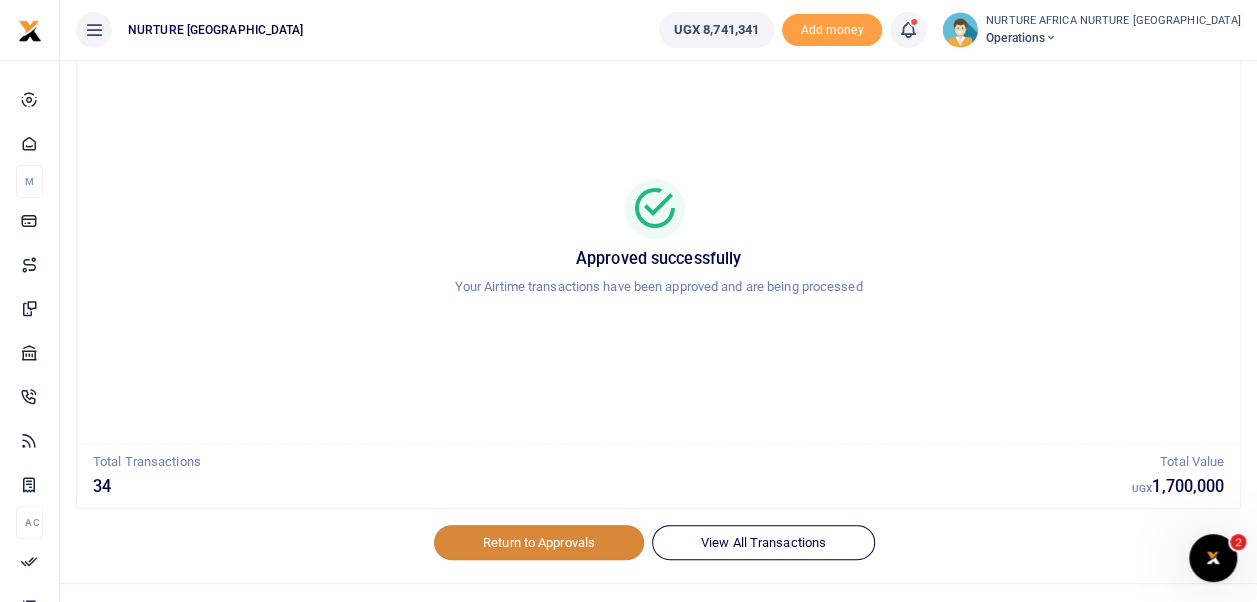click on "Return to Approvals" at bounding box center [539, 542] 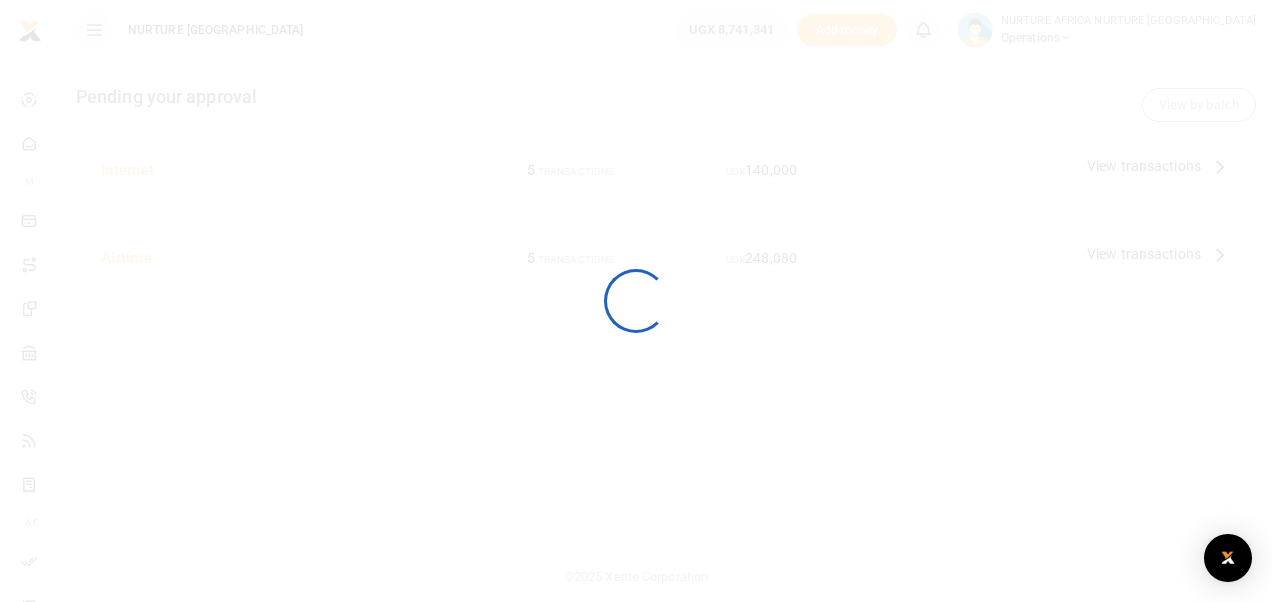 scroll, scrollTop: 0, scrollLeft: 0, axis: both 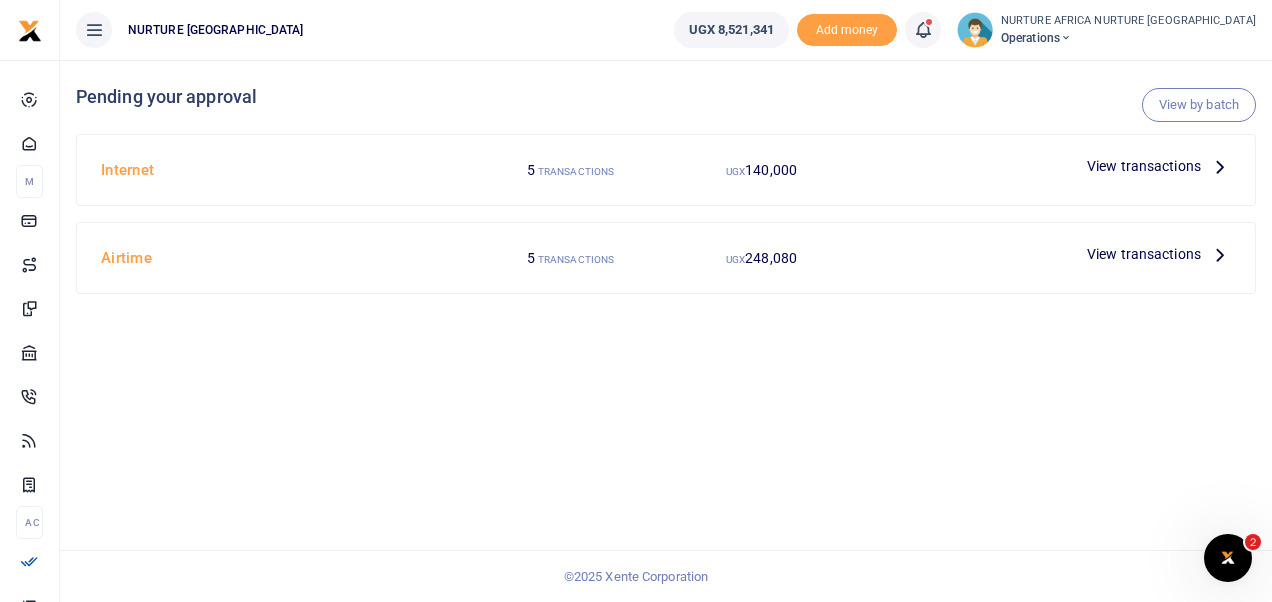 drag, startPoint x: 1116, startPoint y: 249, endPoint x: 576, endPoint y: 365, distance: 552.3187 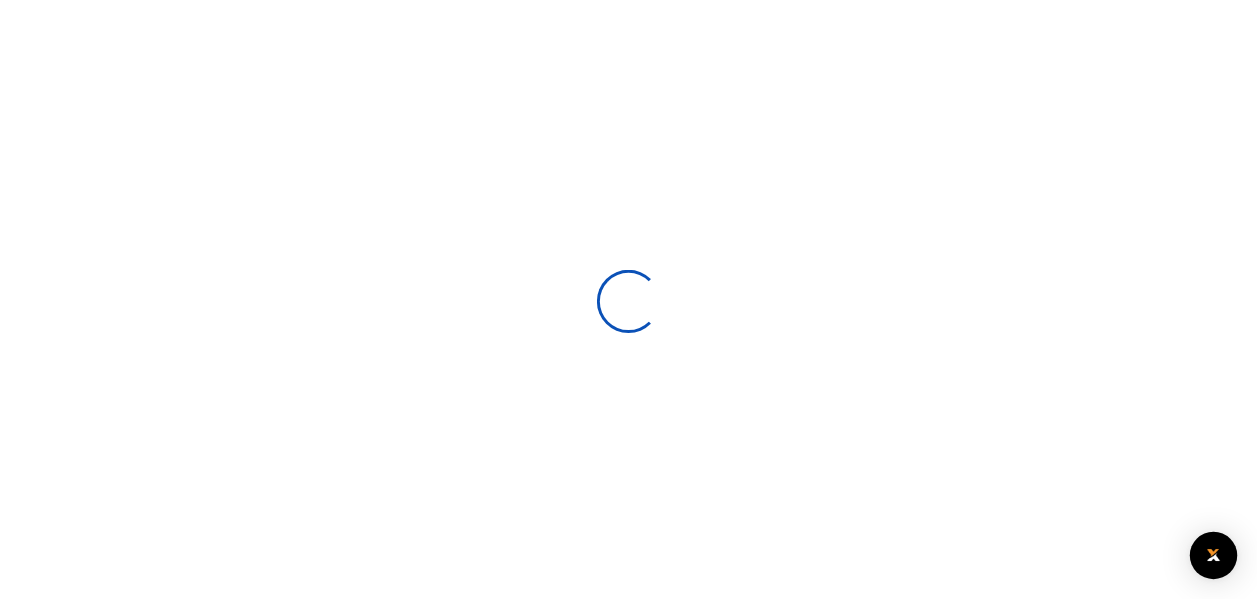 scroll, scrollTop: 0, scrollLeft: 0, axis: both 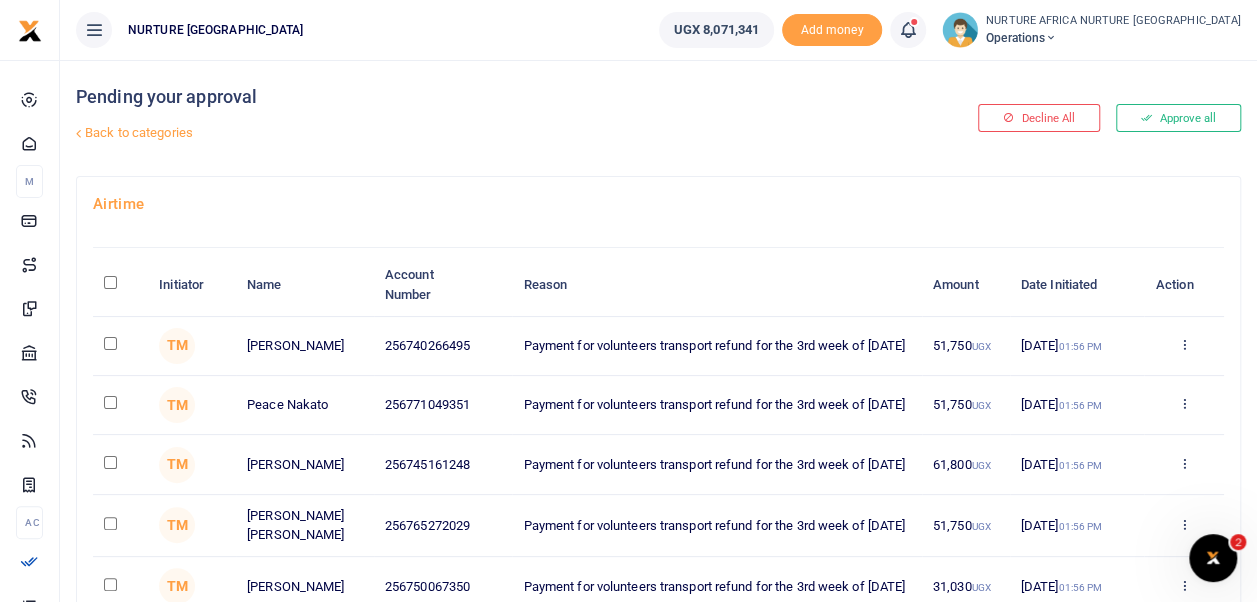 click on "Back to categories" at bounding box center [459, 133] 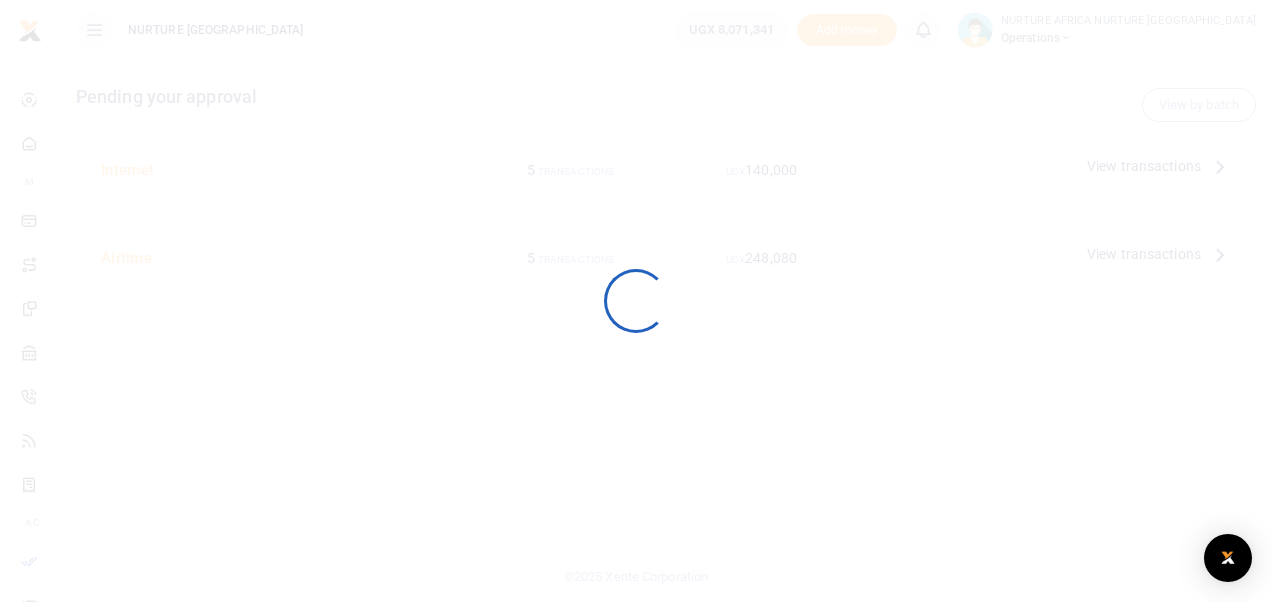 scroll, scrollTop: 0, scrollLeft: 0, axis: both 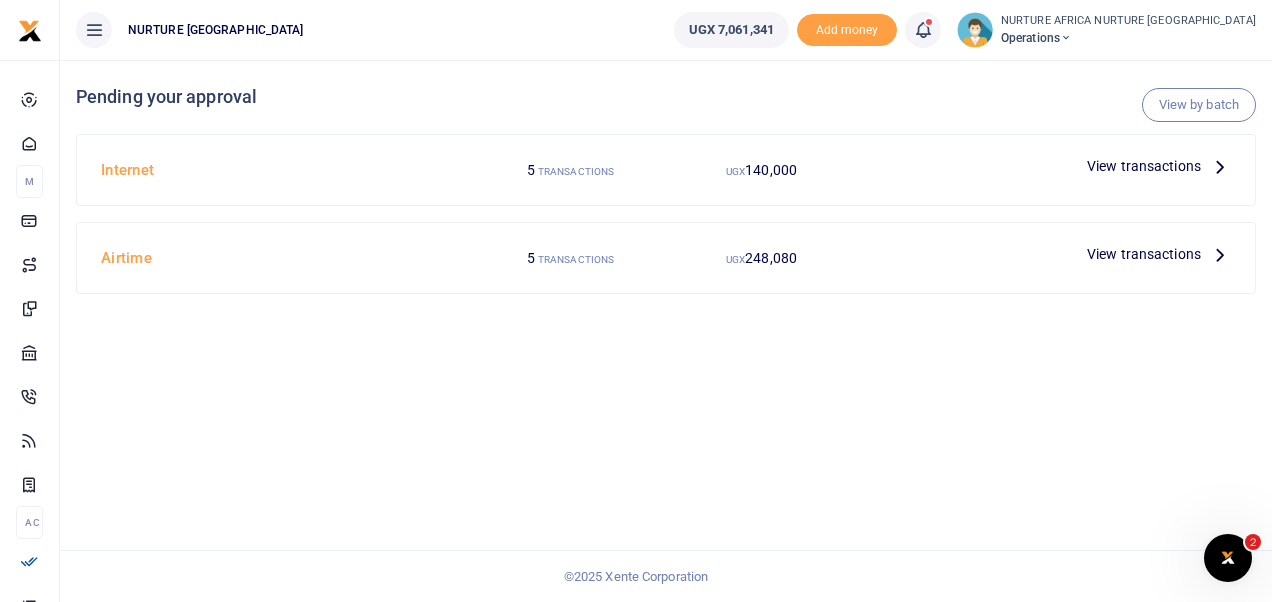 click on "View transactions" at bounding box center [1144, 166] 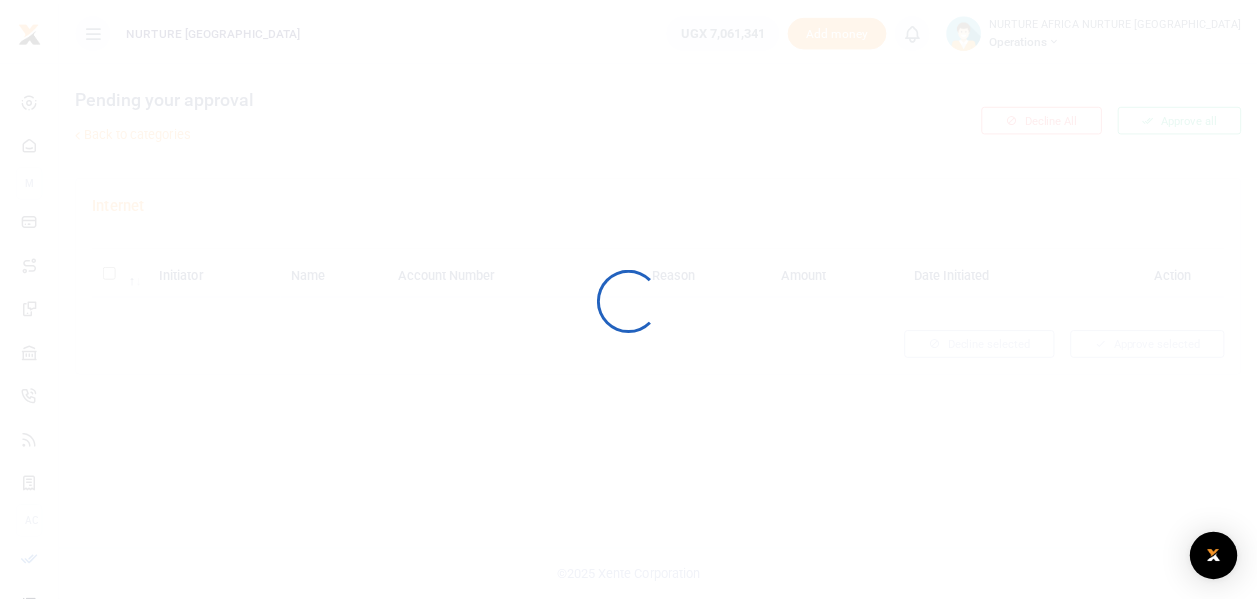 scroll, scrollTop: 0, scrollLeft: 0, axis: both 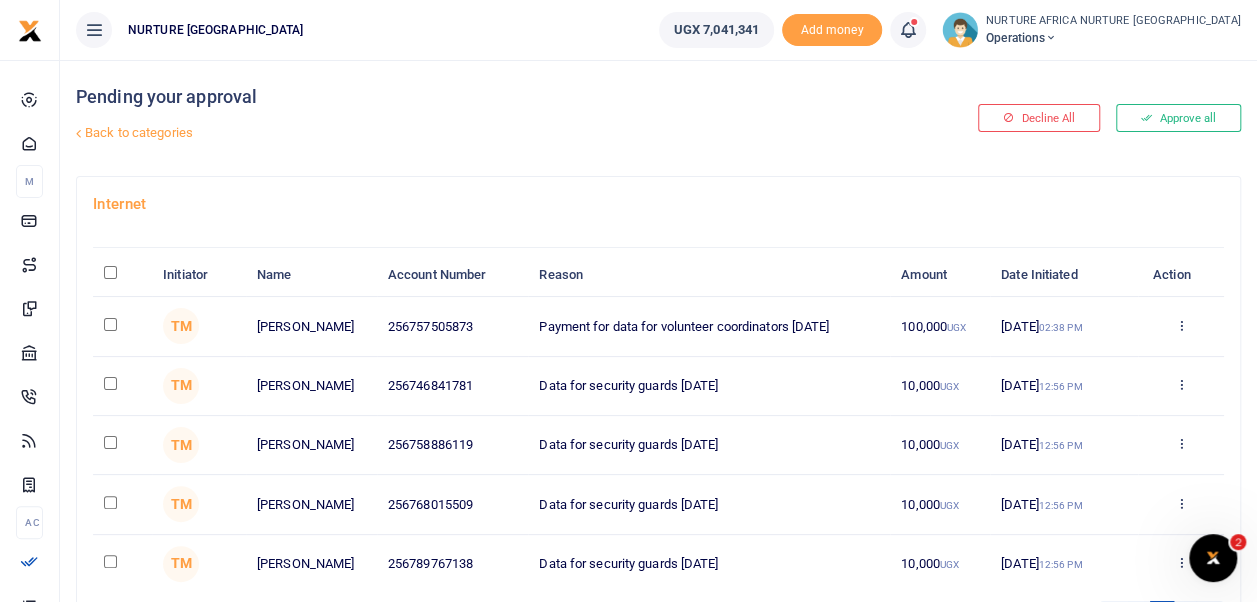 click at bounding box center [110, 272] 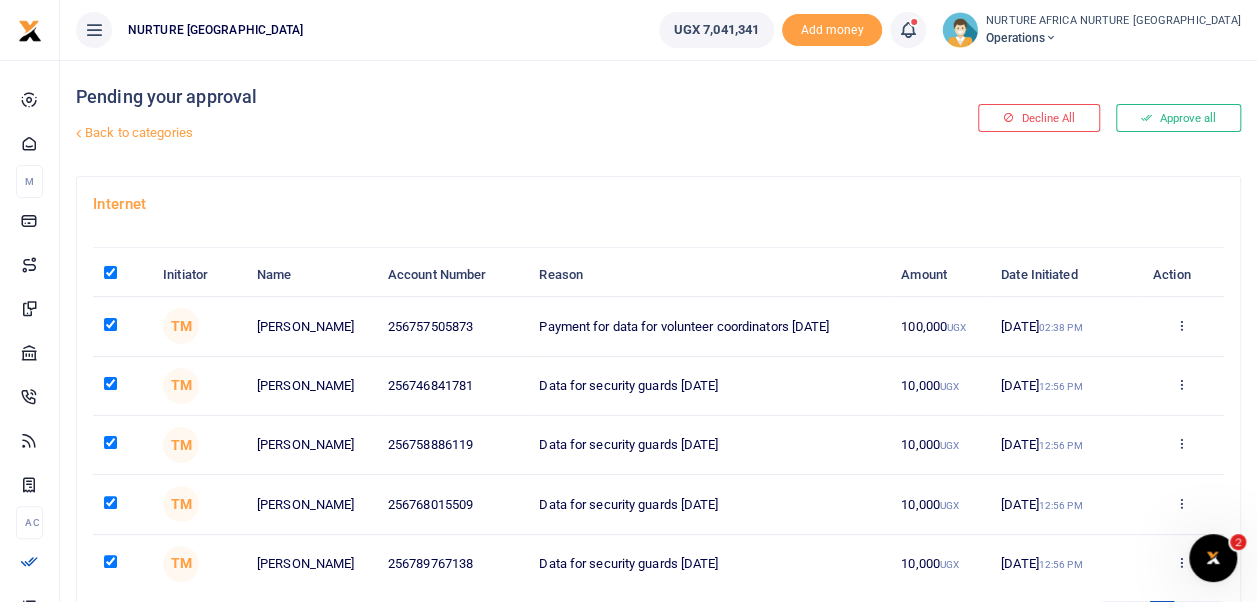 checkbox on "true" 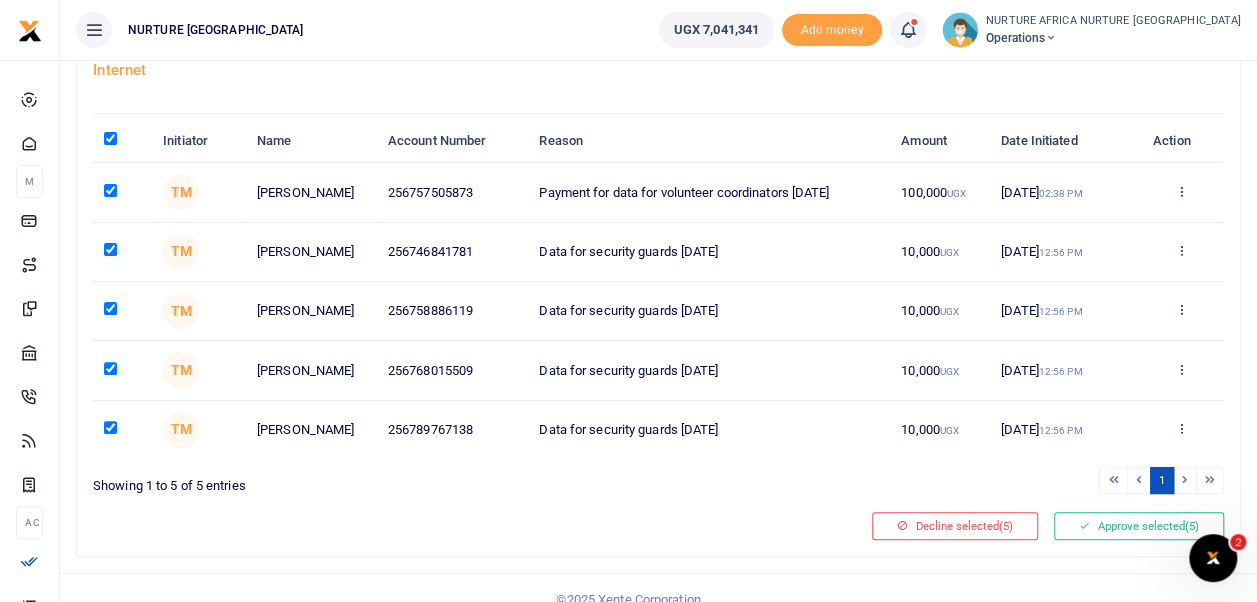 scroll, scrollTop: 152, scrollLeft: 0, axis: vertical 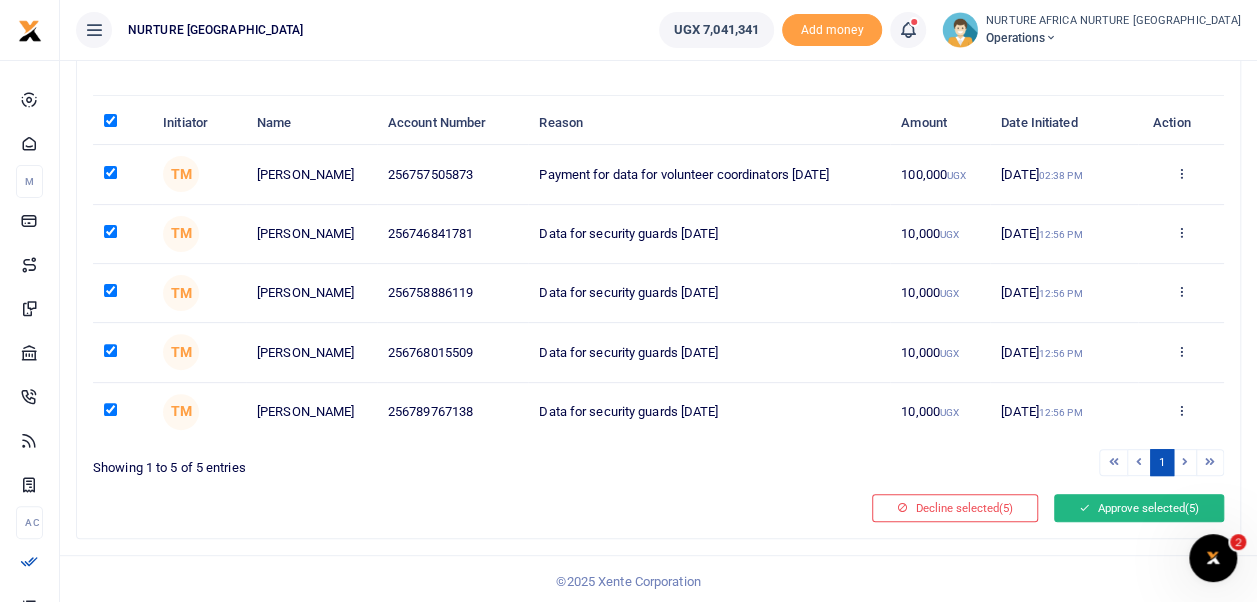 click on "Approve selected  (5)" at bounding box center [1139, 508] 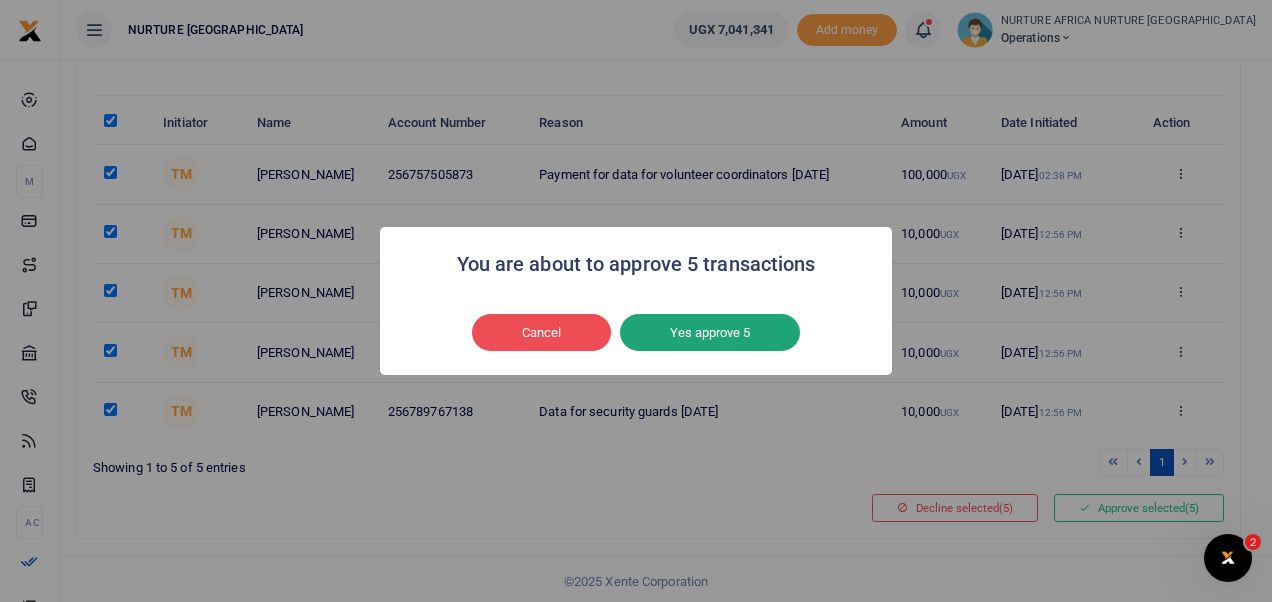 click on "Yes approve 5" at bounding box center [710, 333] 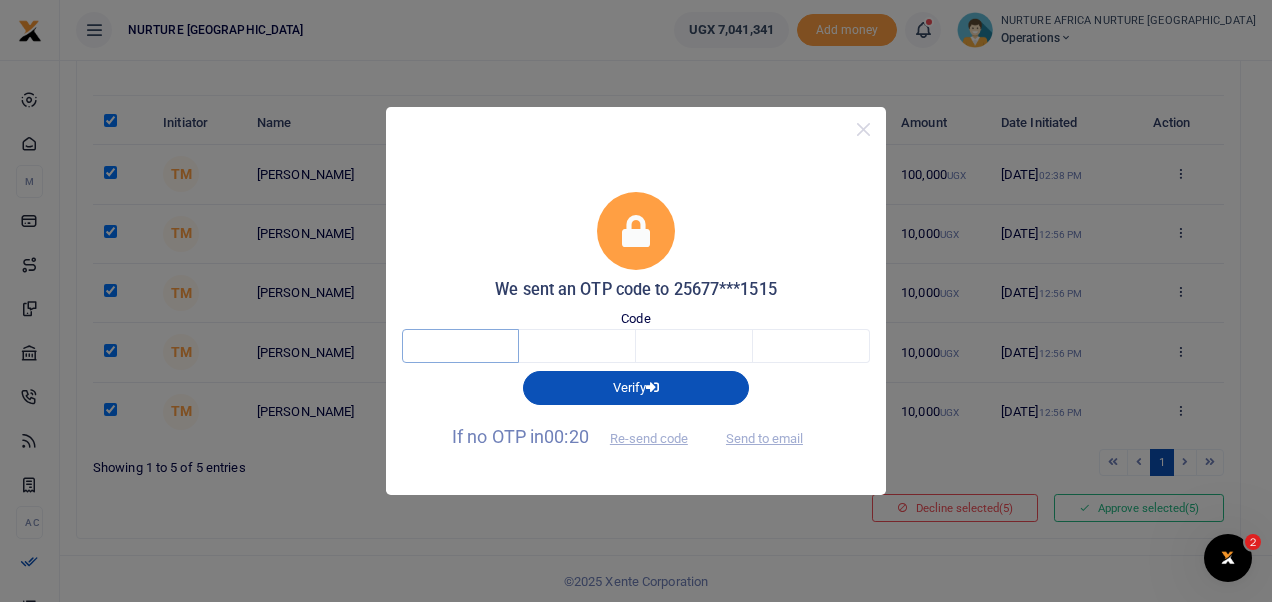 click at bounding box center (460, 346) 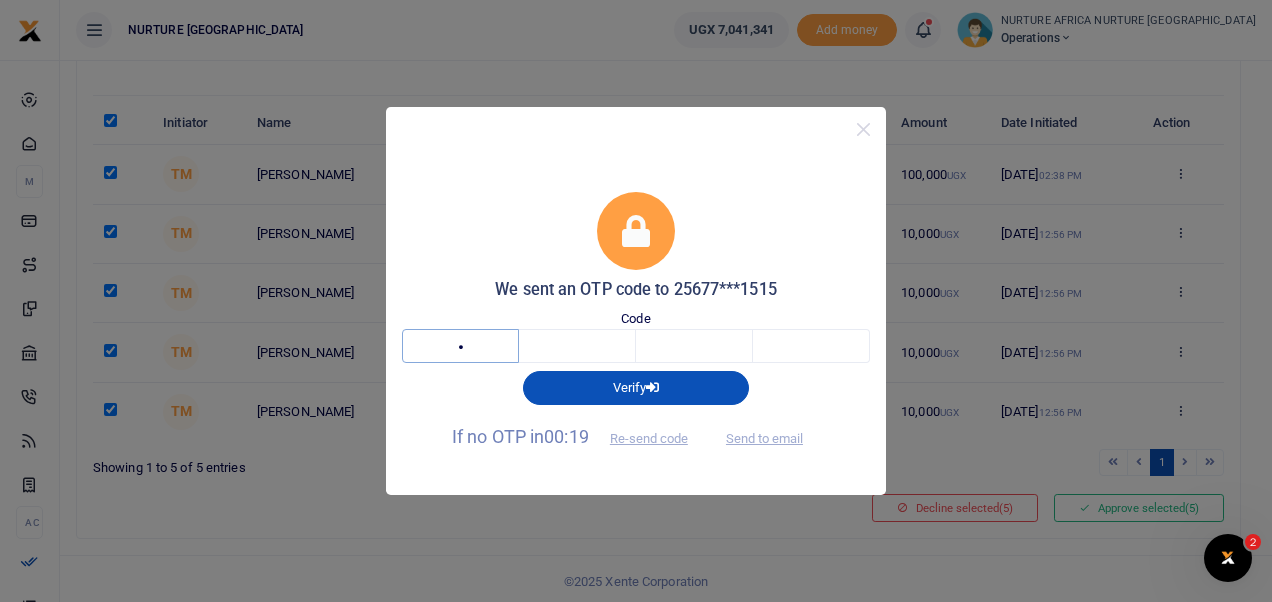type on "6" 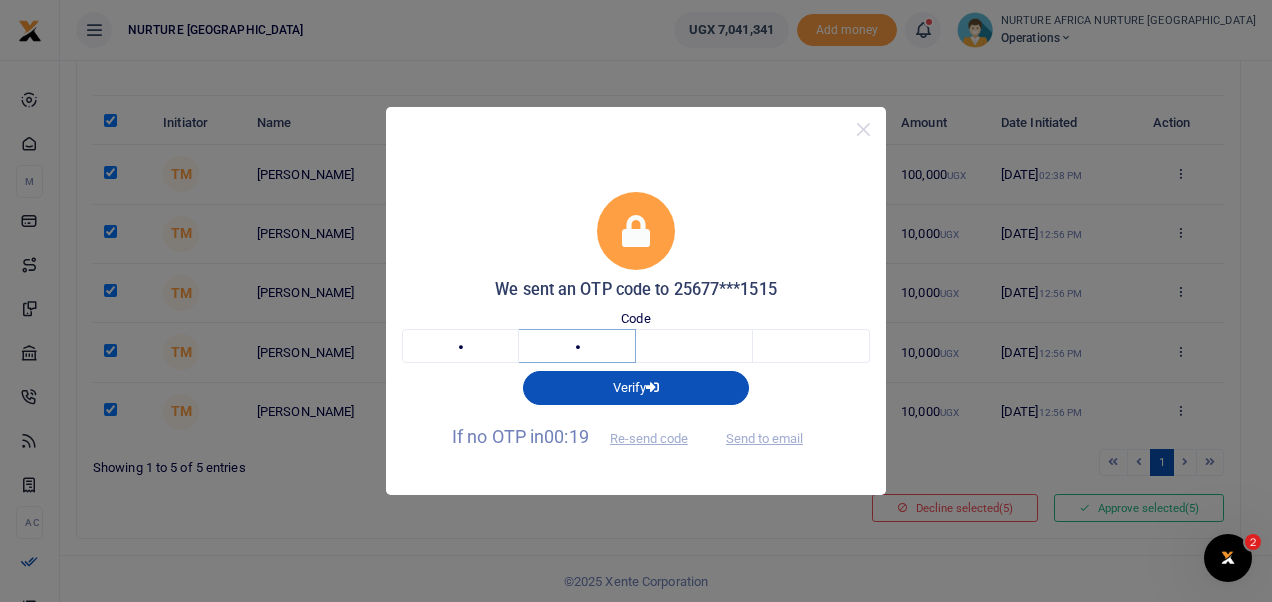 type on "0" 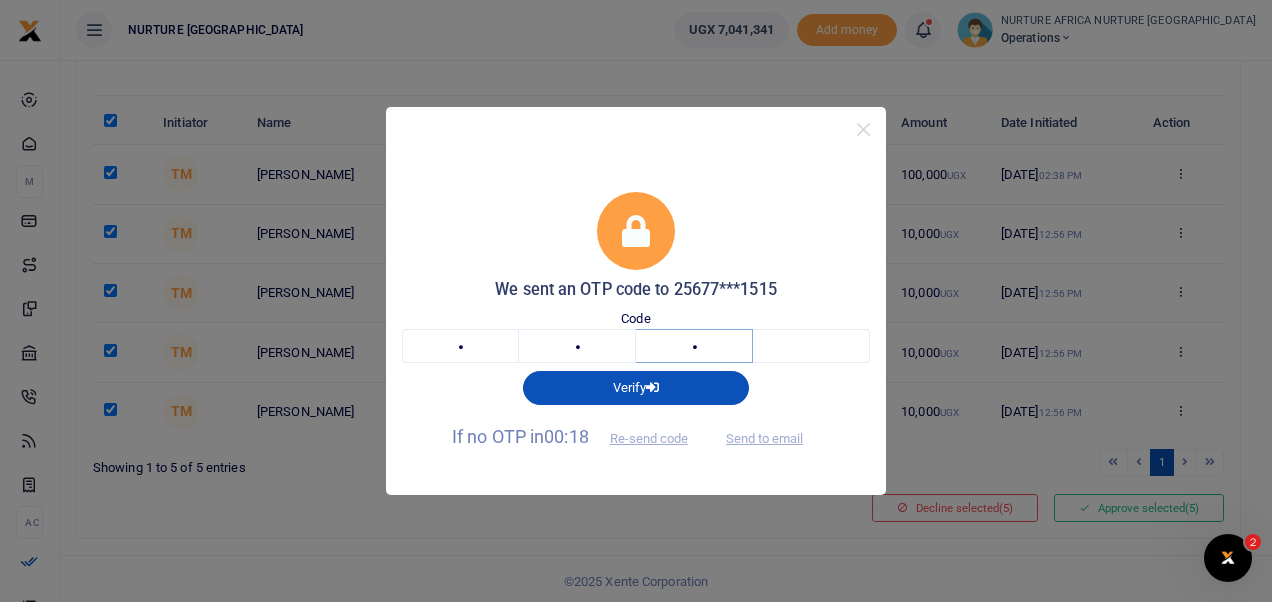 type on "1" 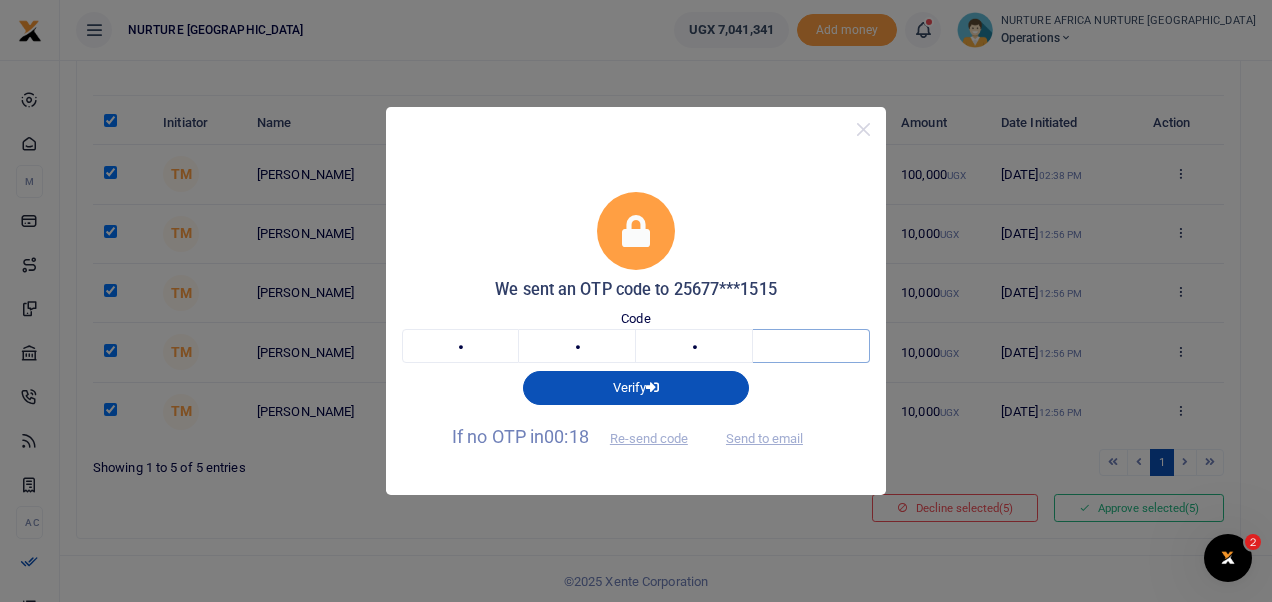 type on "3" 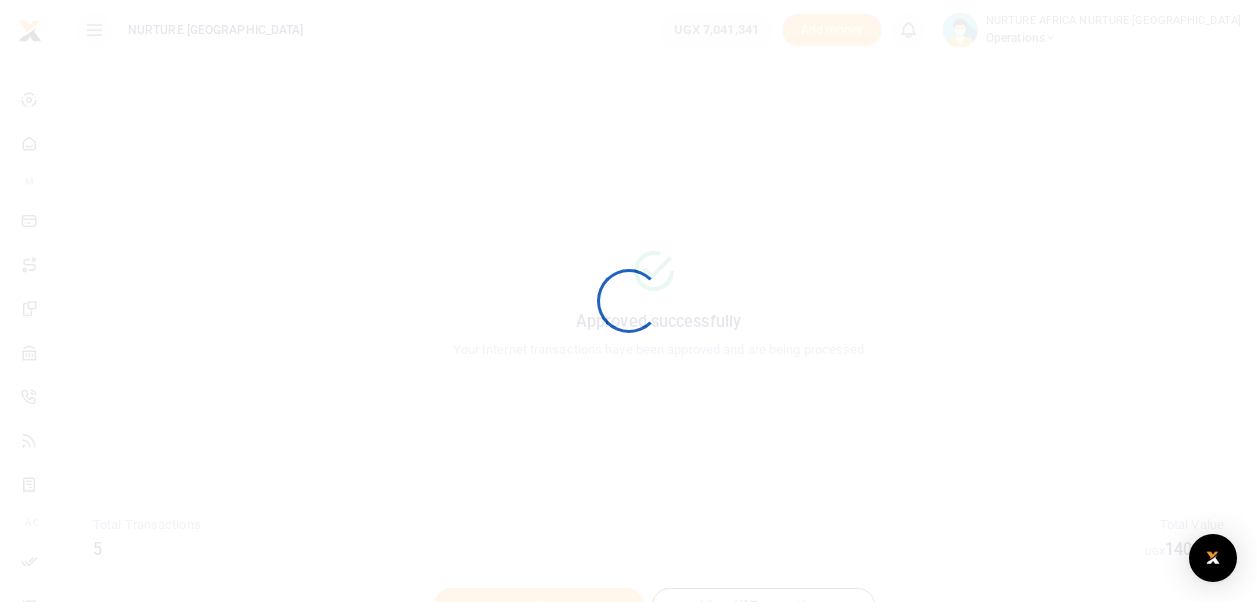 scroll, scrollTop: 0, scrollLeft: 0, axis: both 